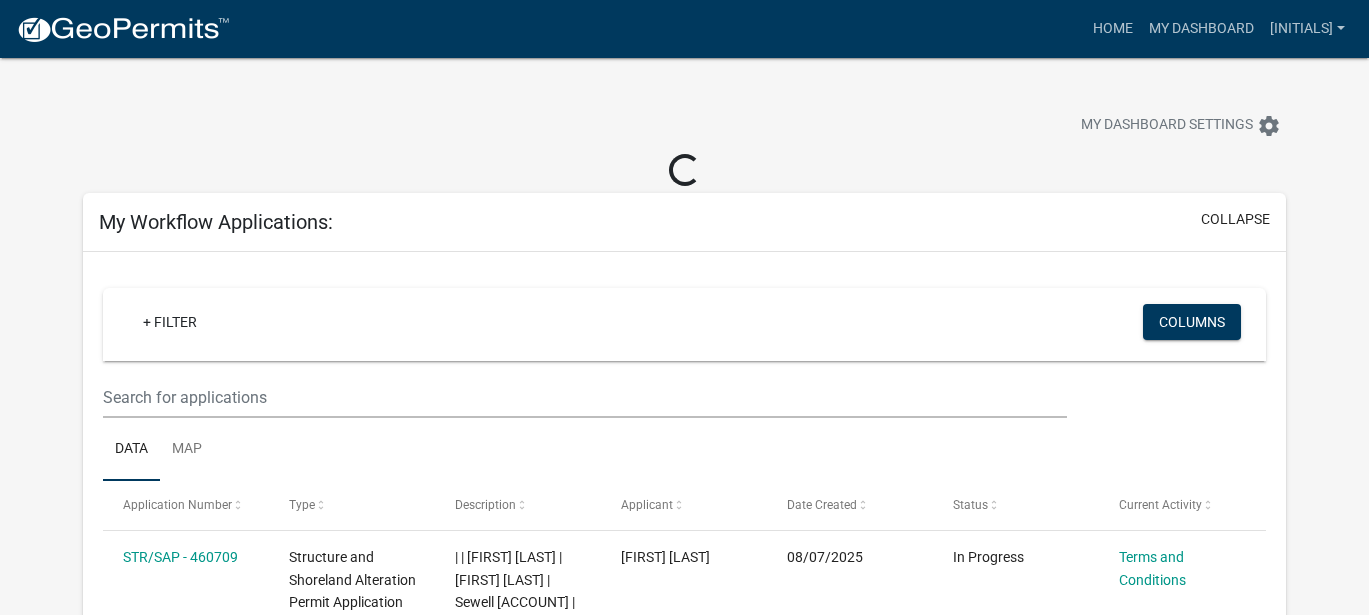 scroll, scrollTop: 0, scrollLeft: 0, axis: both 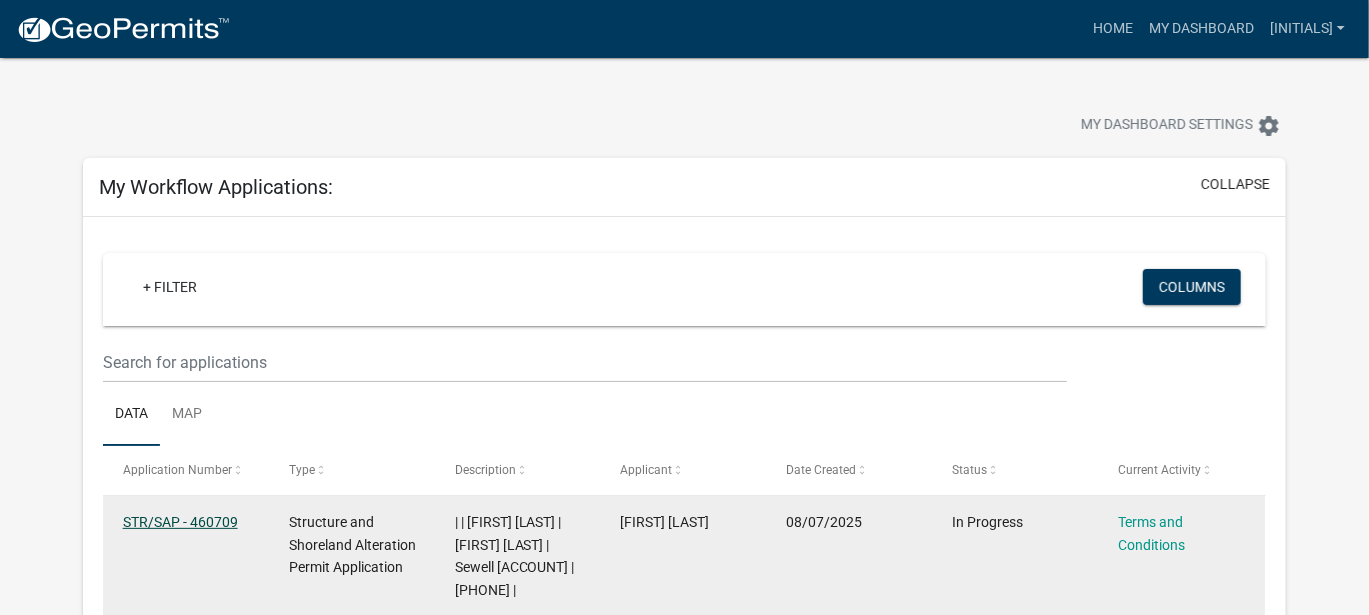 click on "STR/SAP - 460709" 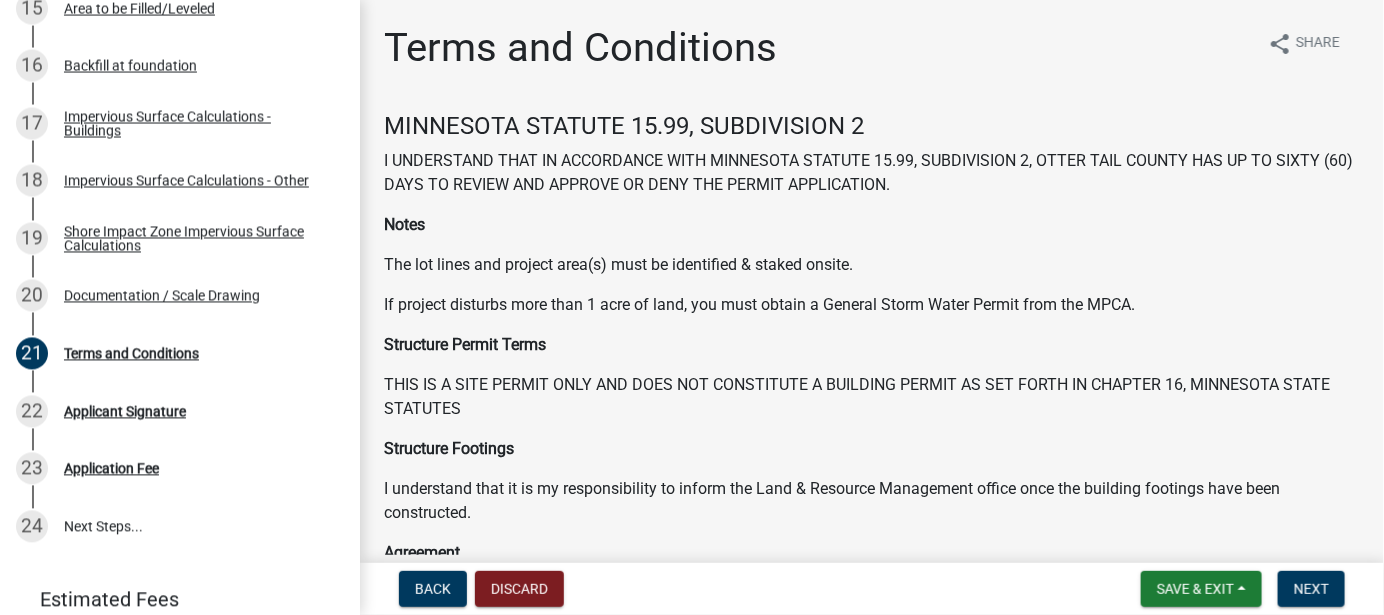 scroll, scrollTop: 1200, scrollLeft: 0, axis: vertical 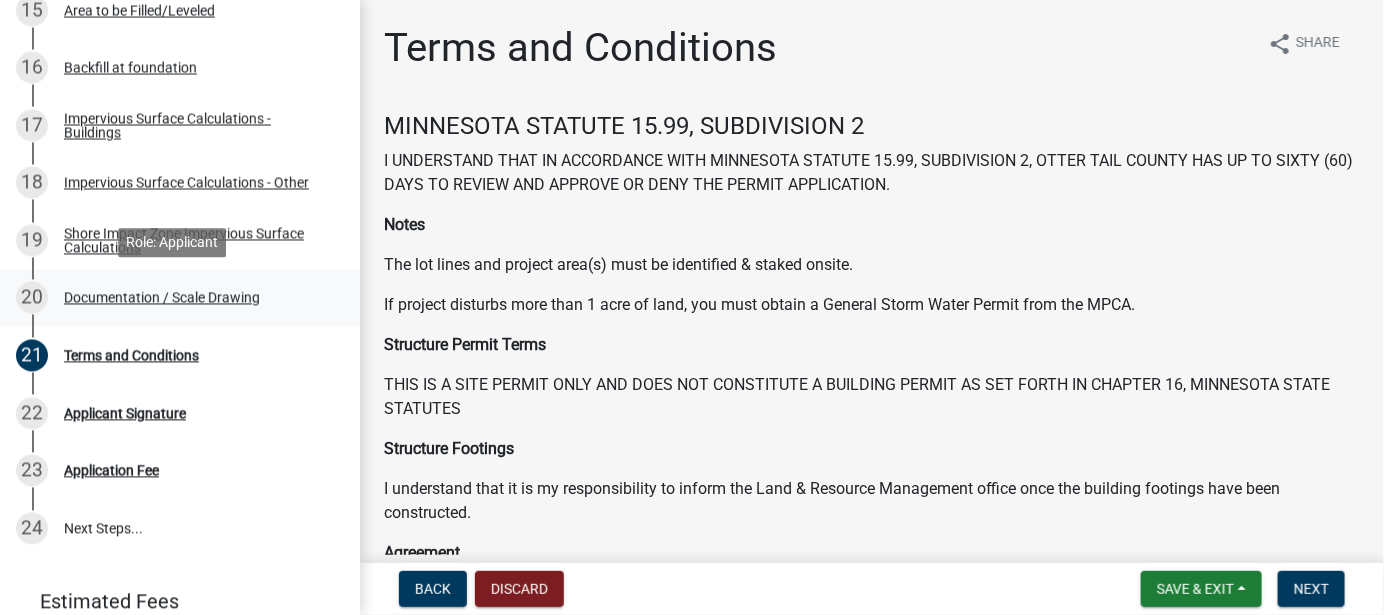 click on "Documentation / Scale Drawing" at bounding box center [162, 298] 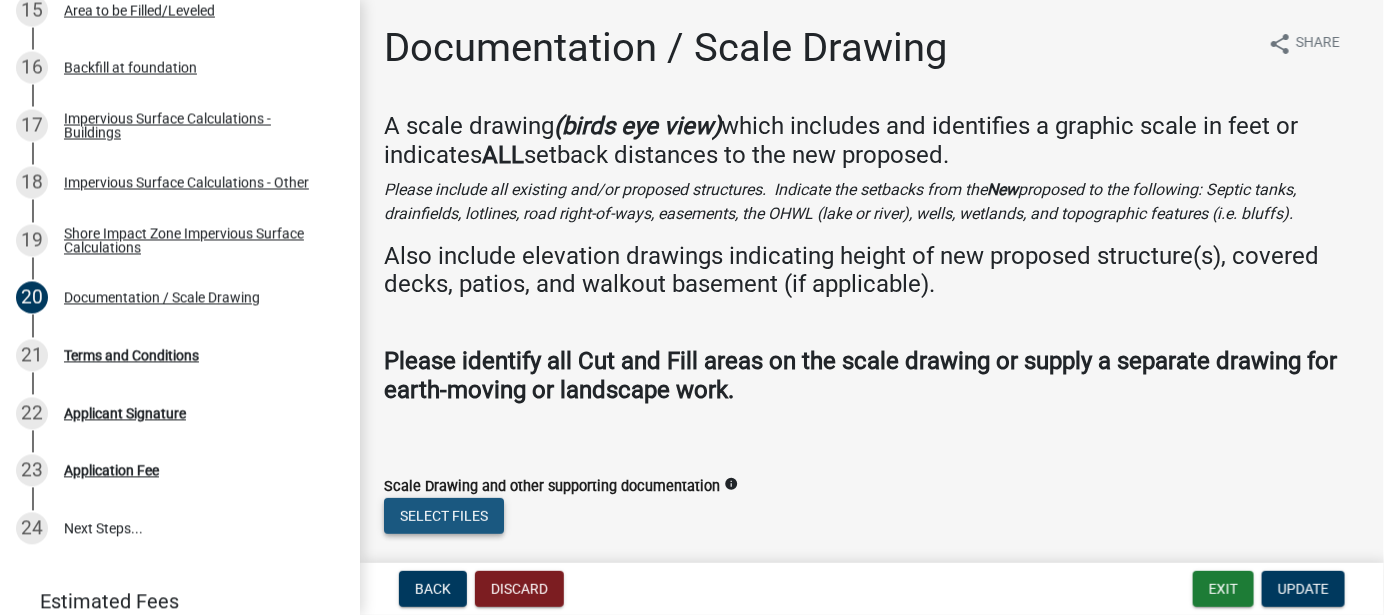 click on "Select files" 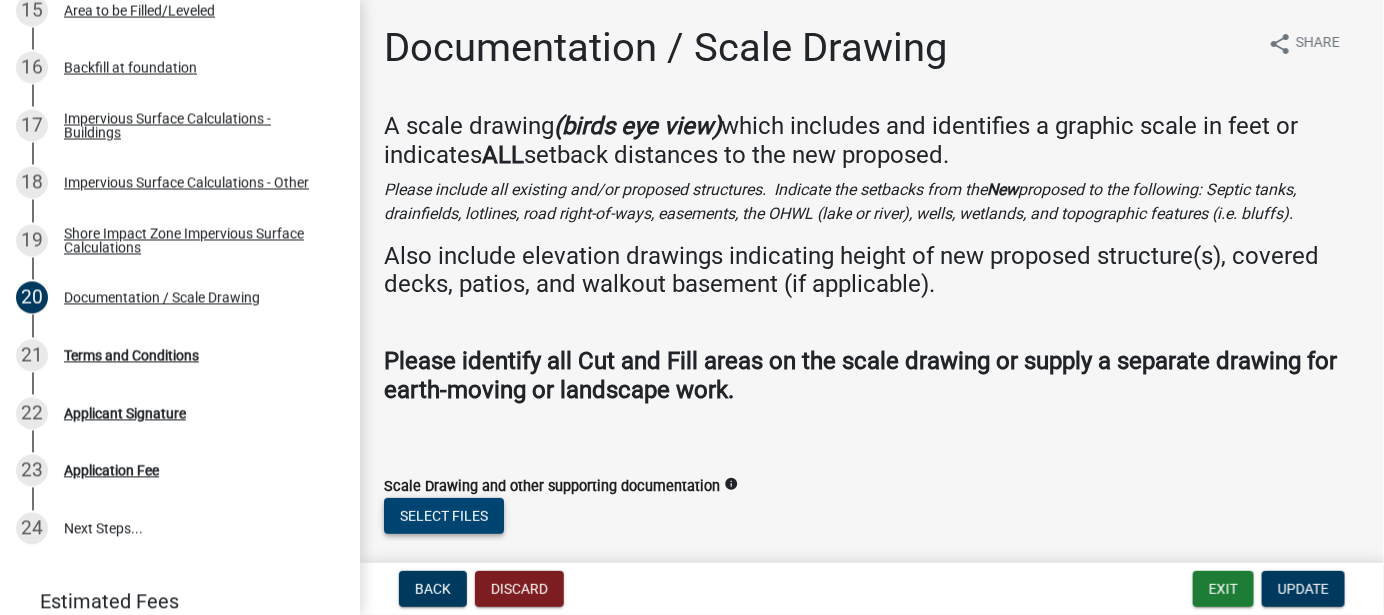 scroll, scrollTop: 264, scrollLeft: 0, axis: vertical 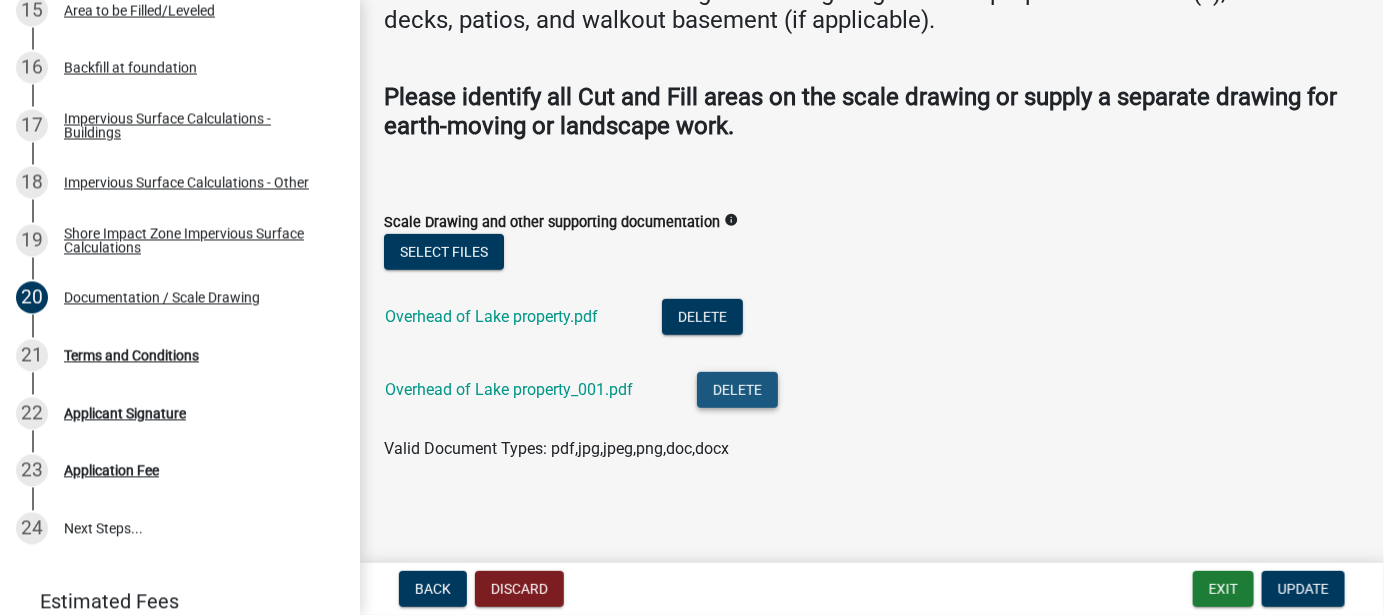 click on "Delete" at bounding box center [737, 390] 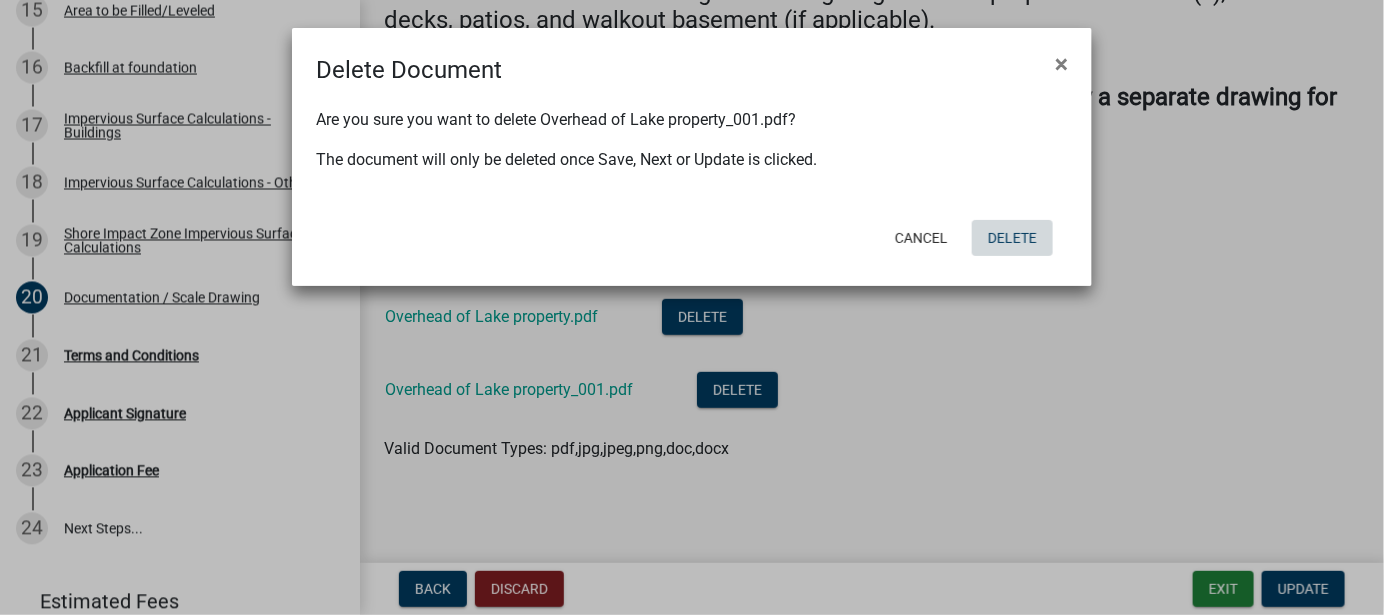 click on "Delete" 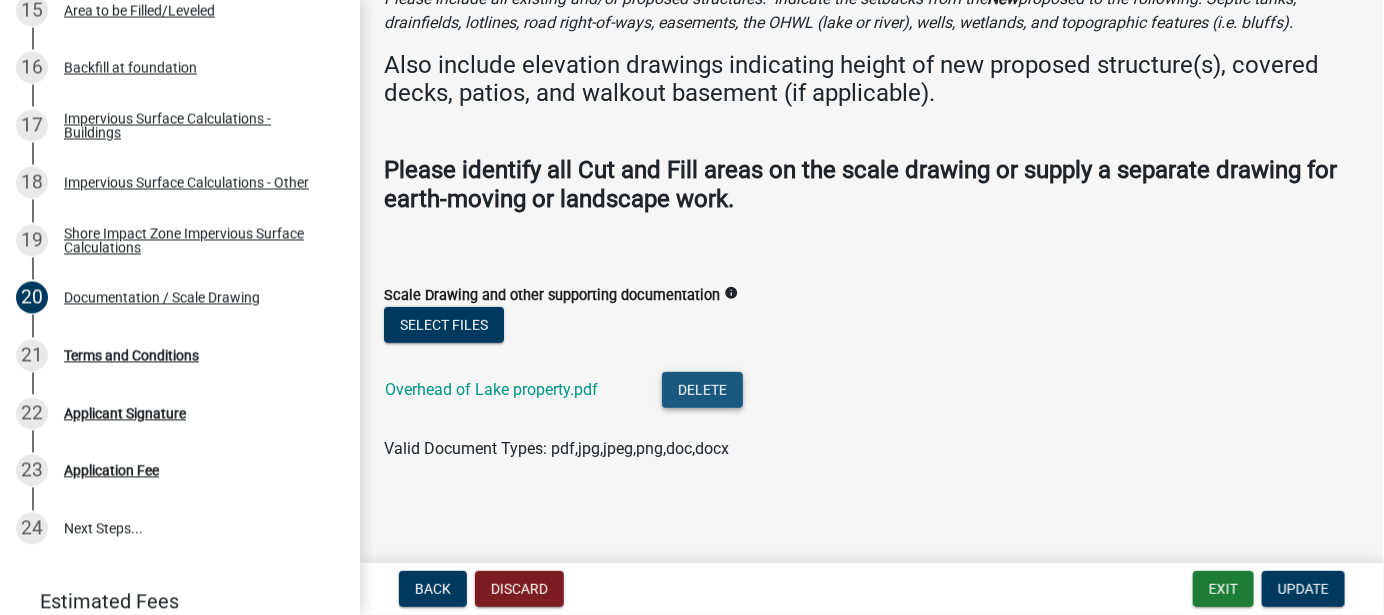 click on "Delete" at bounding box center (702, 390) 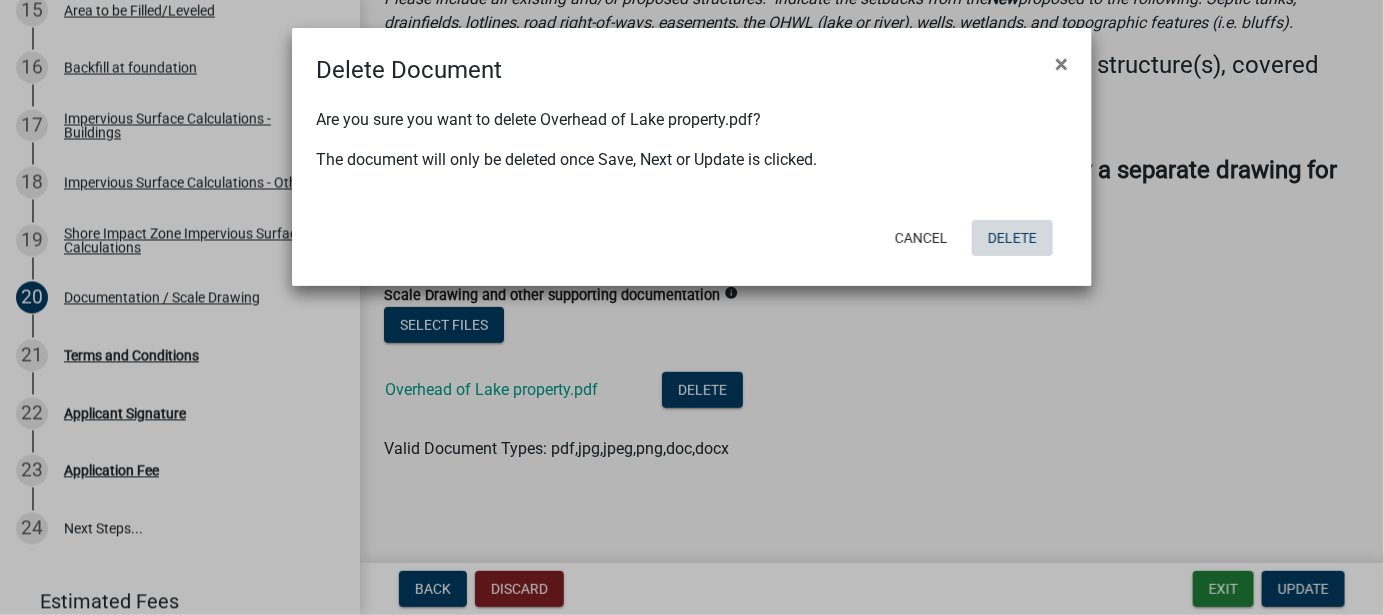 click on "Delete" 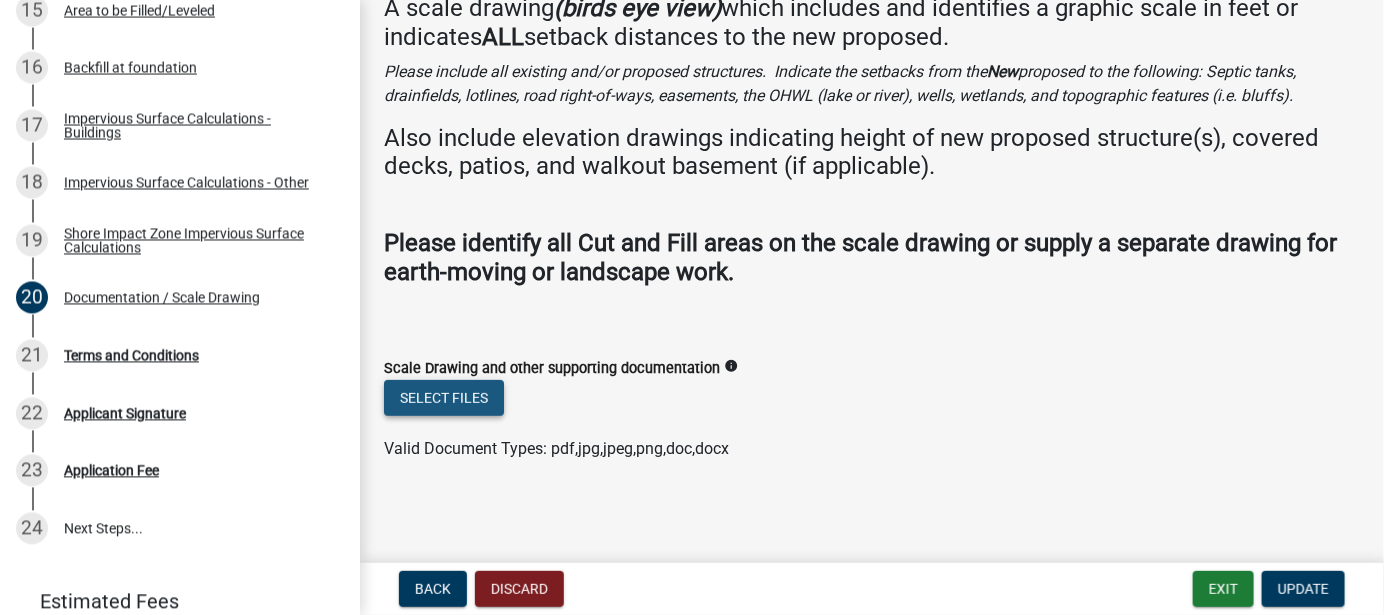 click on "Select files" 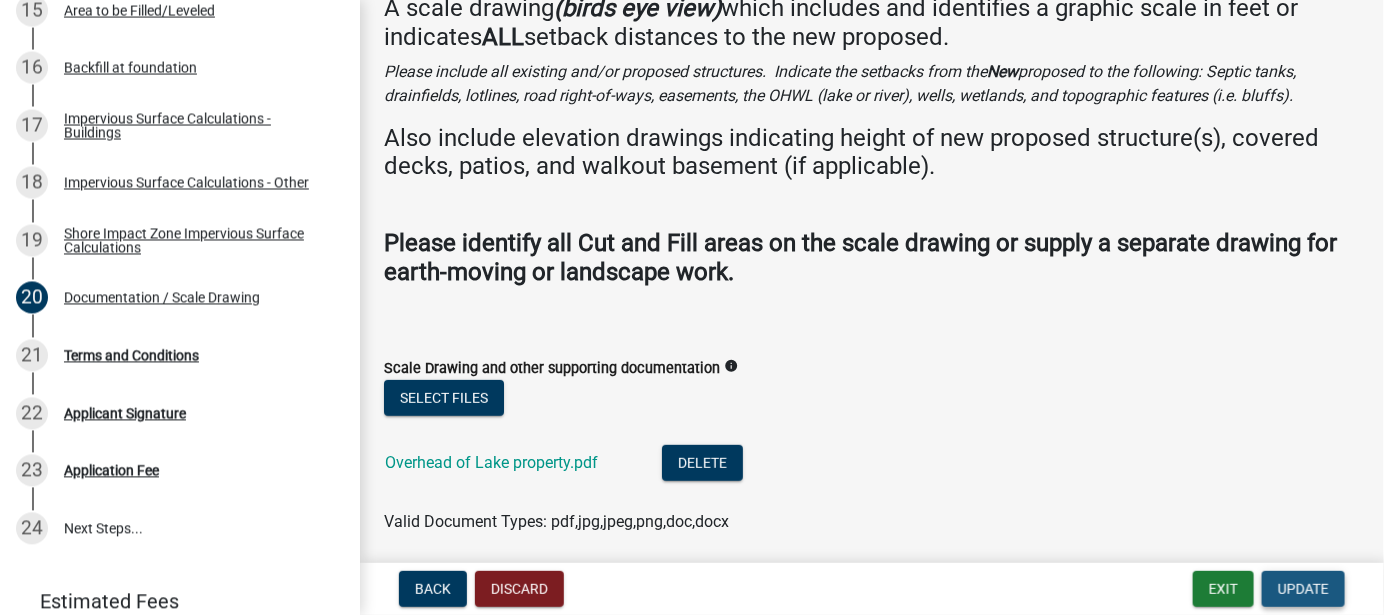 click on "Update" at bounding box center [1303, 589] 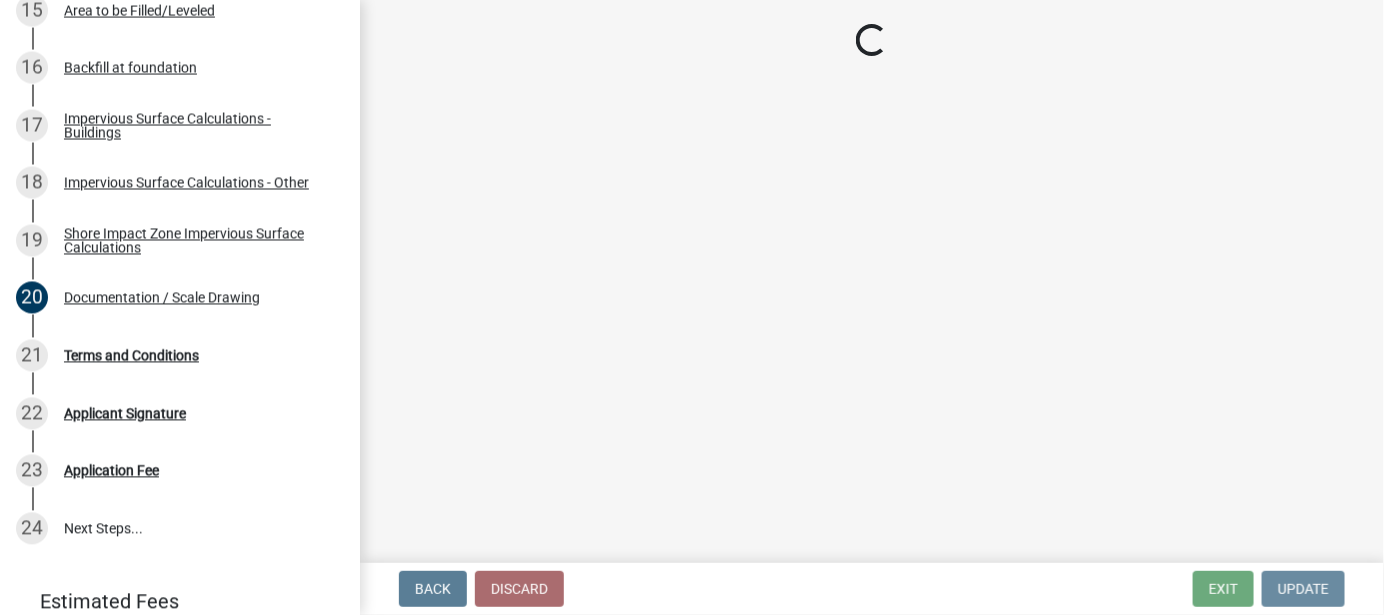 scroll, scrollTop: 0, scrollLeft: 0, axis: both 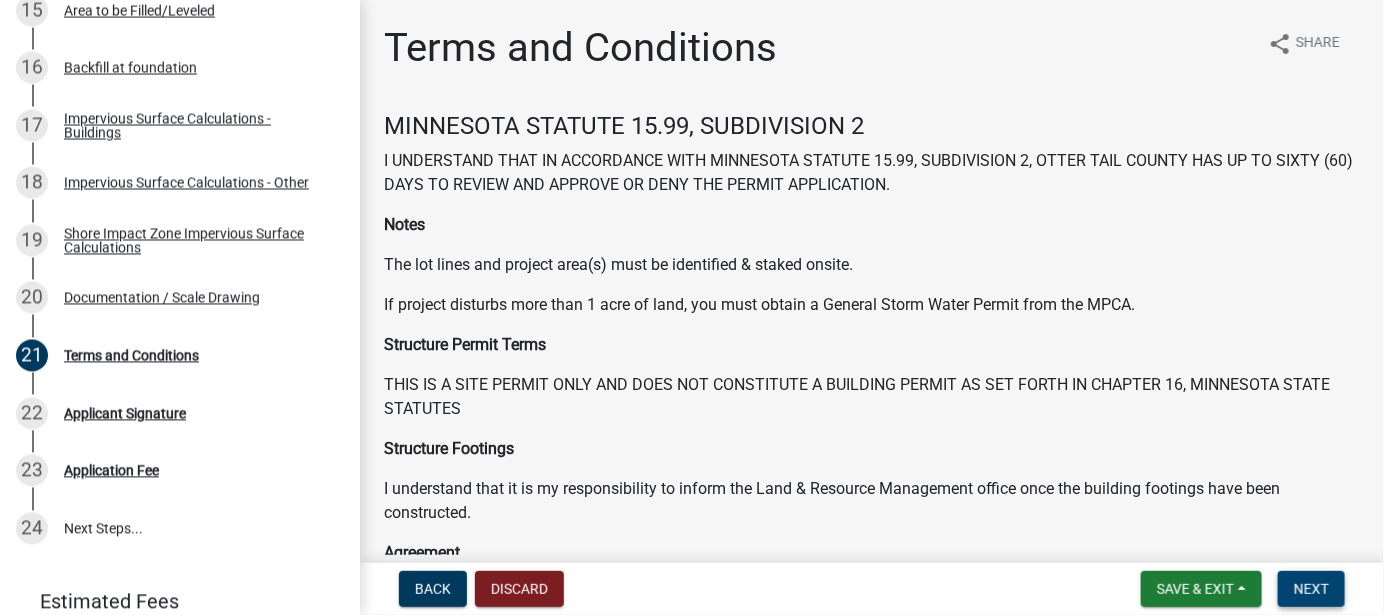 drag, startPoint x: 1324, startPoint y: 591, endPoint x: 1287, endPoint y: 593, distance: 37.054016 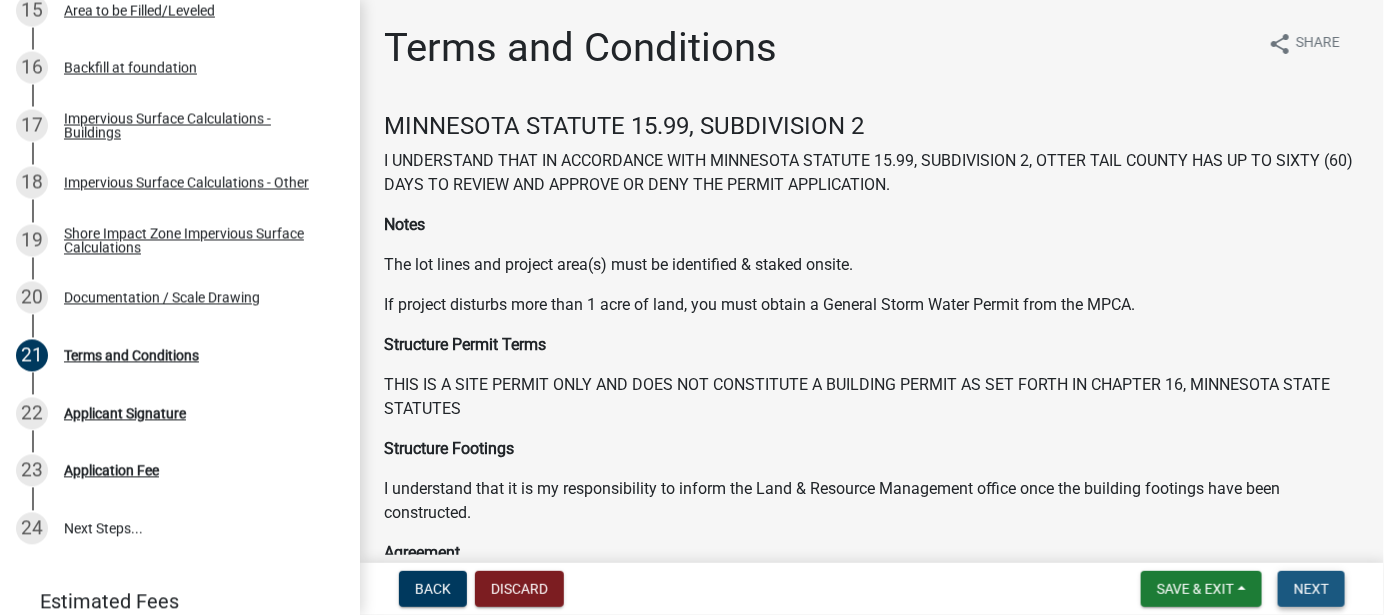 click on "Next" at bounding box center [1311, 589] 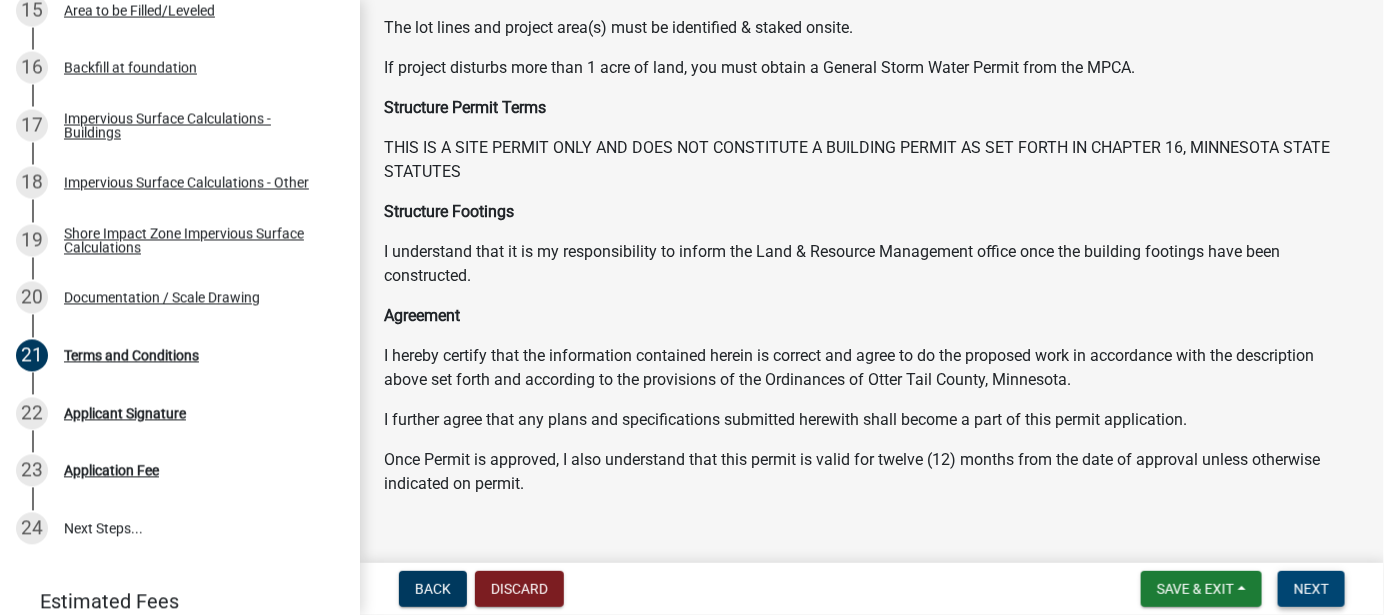 scroll, scrollTop: 441, scrollLeft: 0, axis: vertical 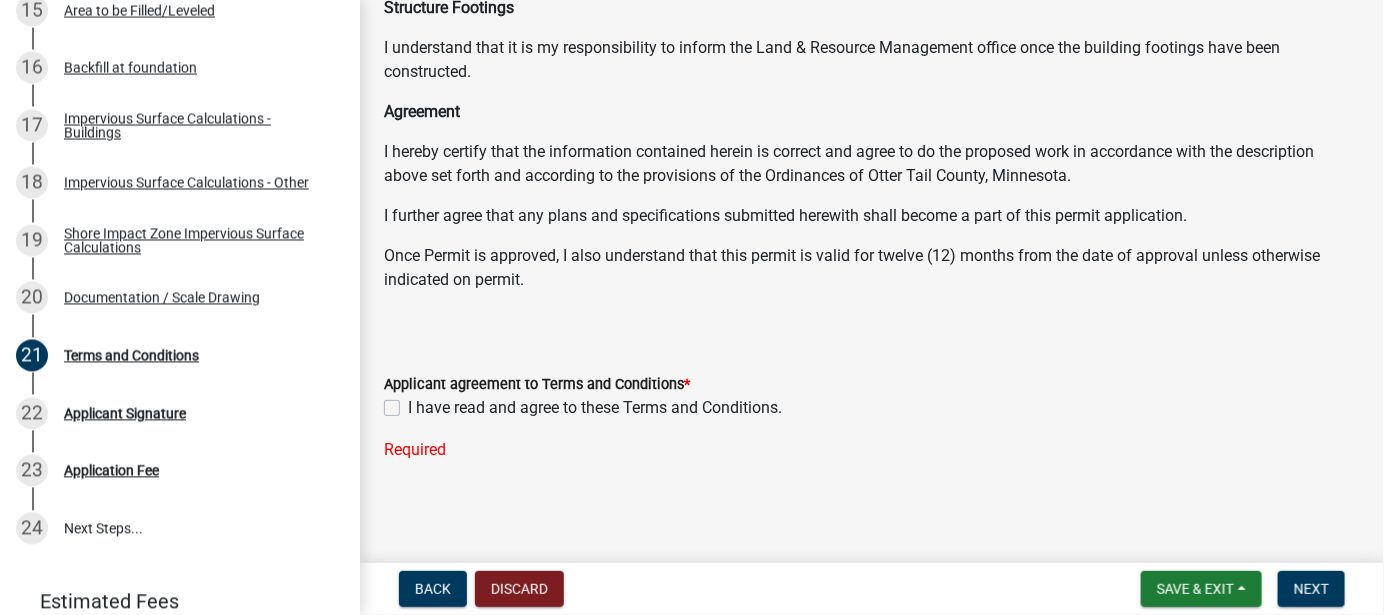 drag, startPoint x: 392, startPoint y: 402, endPoint x: 887, endPoint y: 464, distance: 498.8677 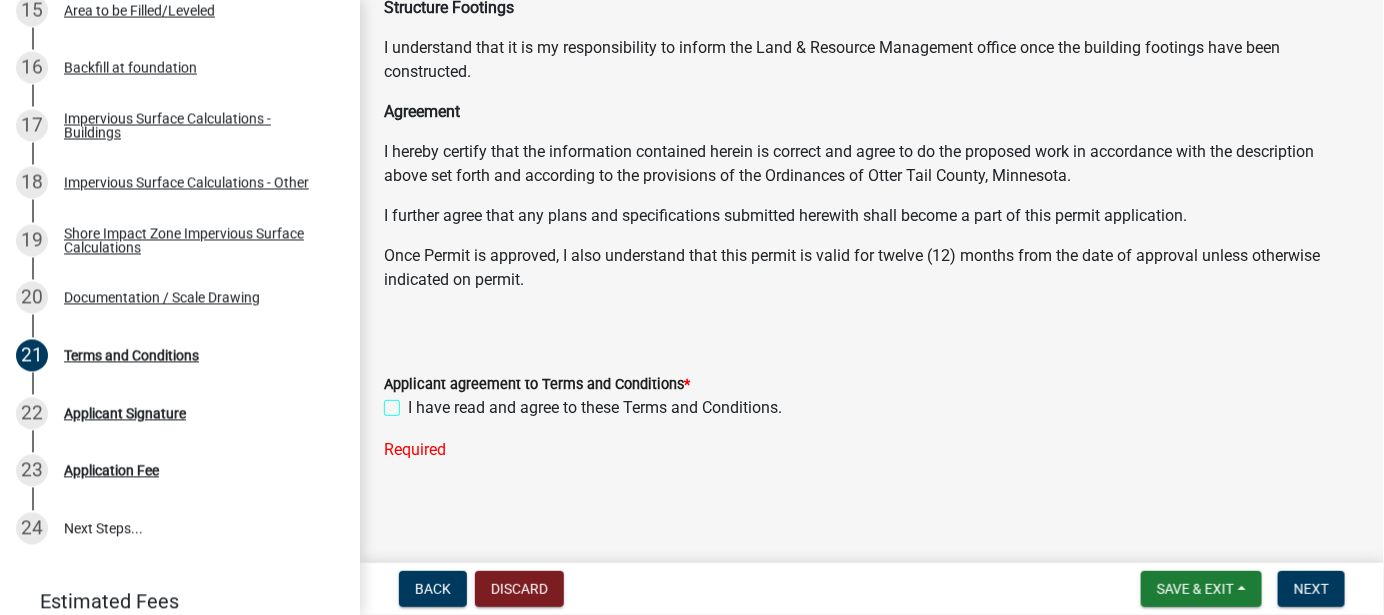 click on "I have read and agree to these Terms and Conditions." at bounding box center (414, 402) 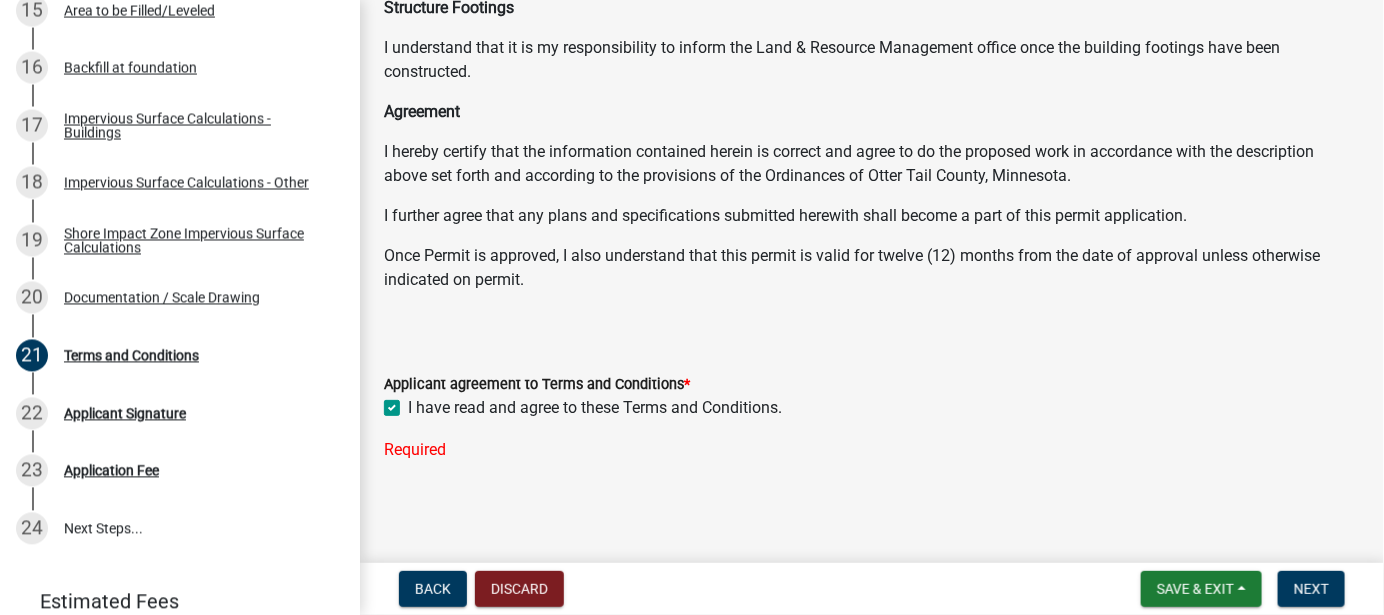 checkbox on "true" 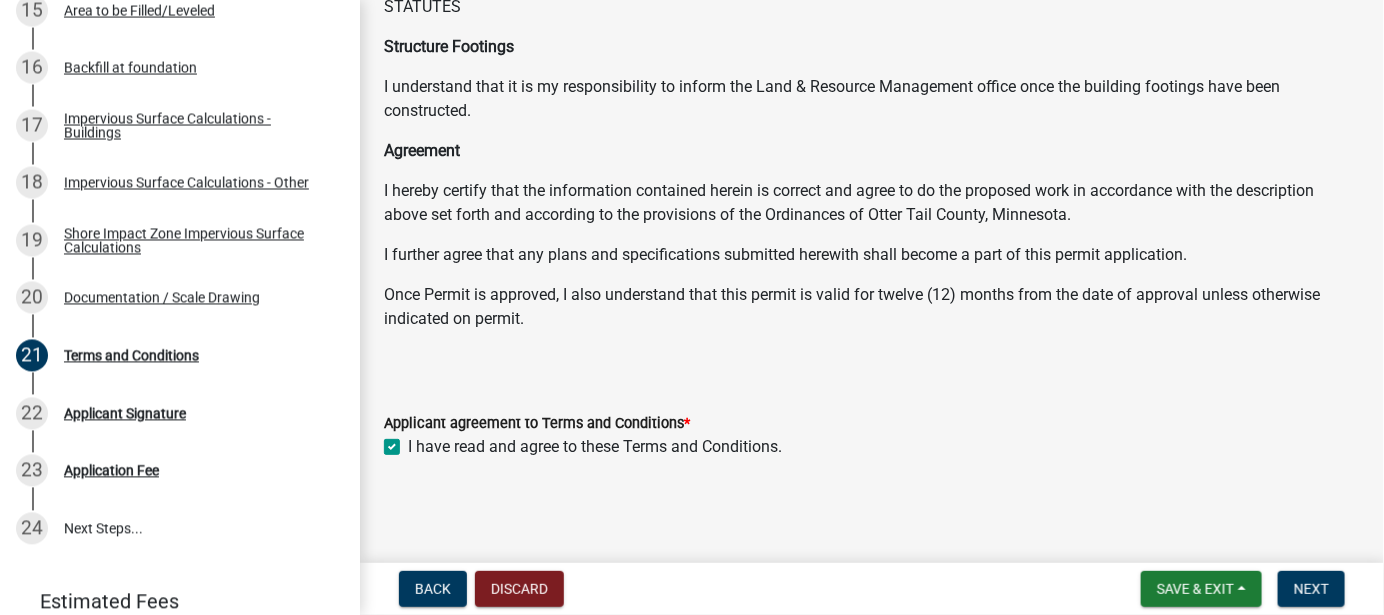 scroll, scrollTop: 400, scrollLeft: 0, axis: vertical 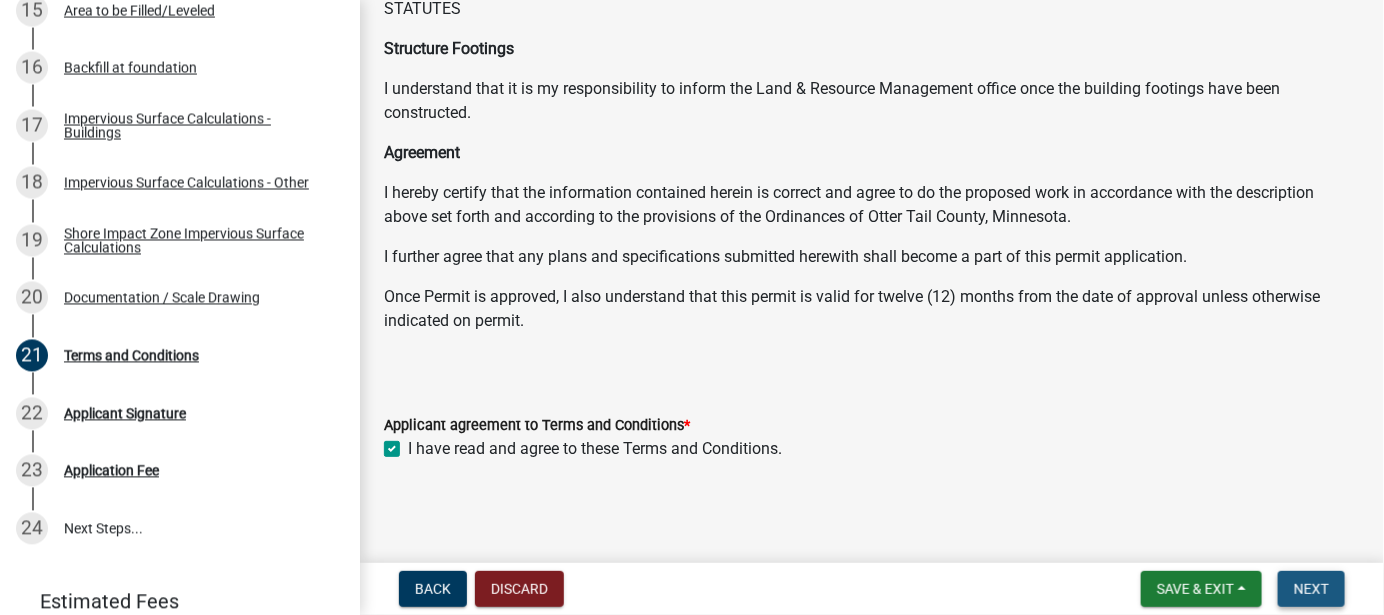 click on "Next" at bounding box center [1311, 589] 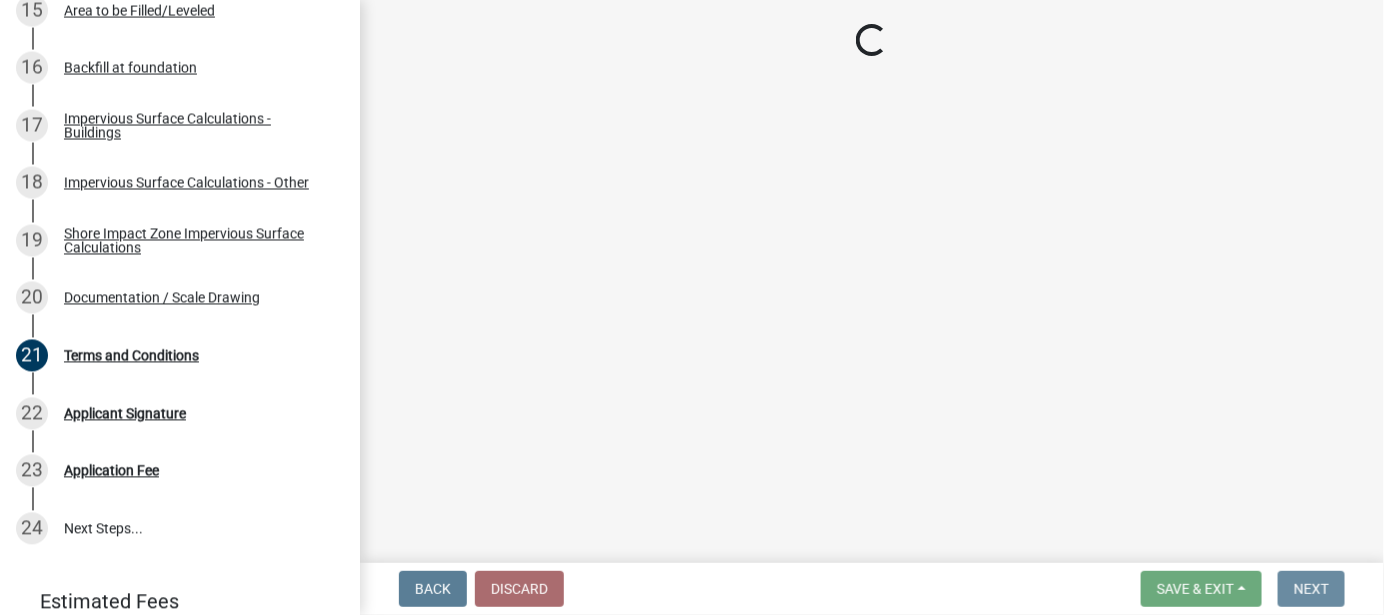 scroll, scrollTop: 0, scrollLeft: 0, axis: both 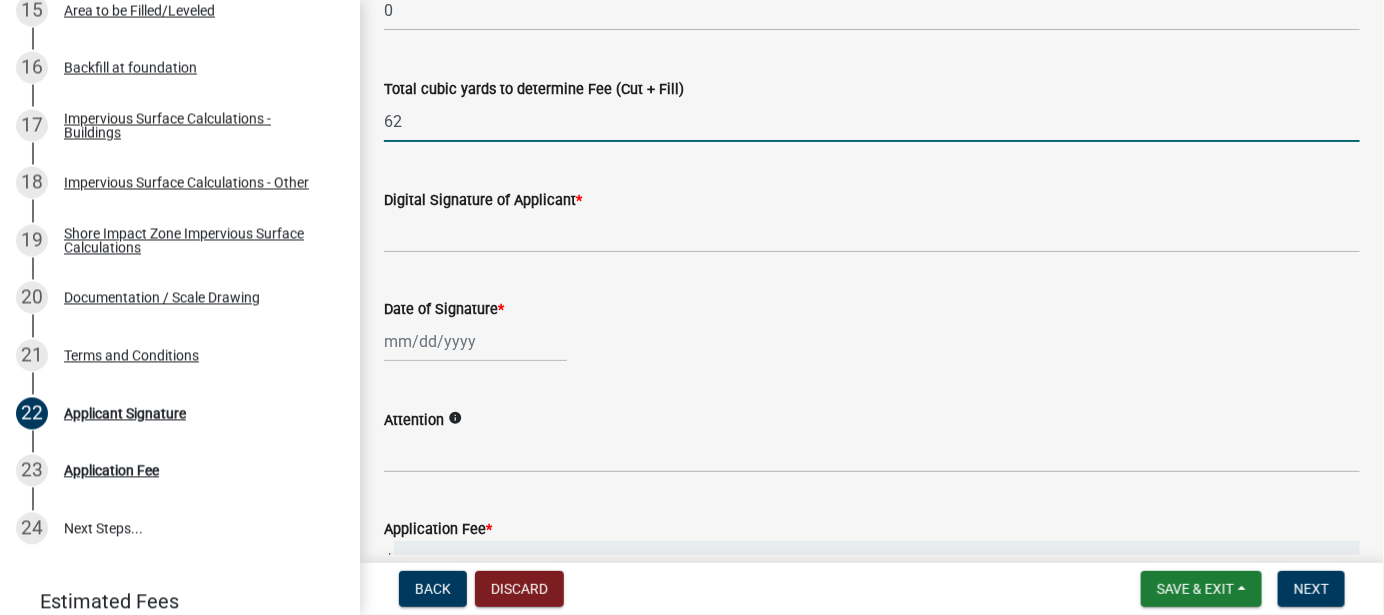 click on "62" at bounding box center [872, 121] 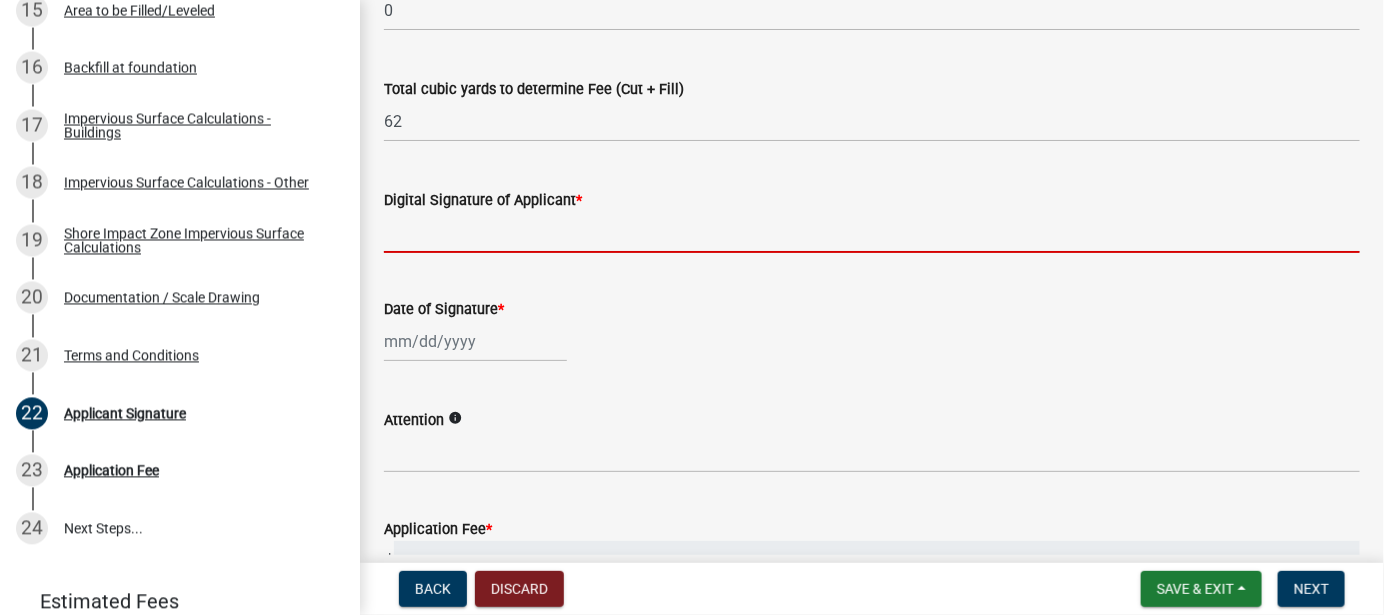 click on "Digital Signature of Applicant  *" at bounding box center [872, 232] 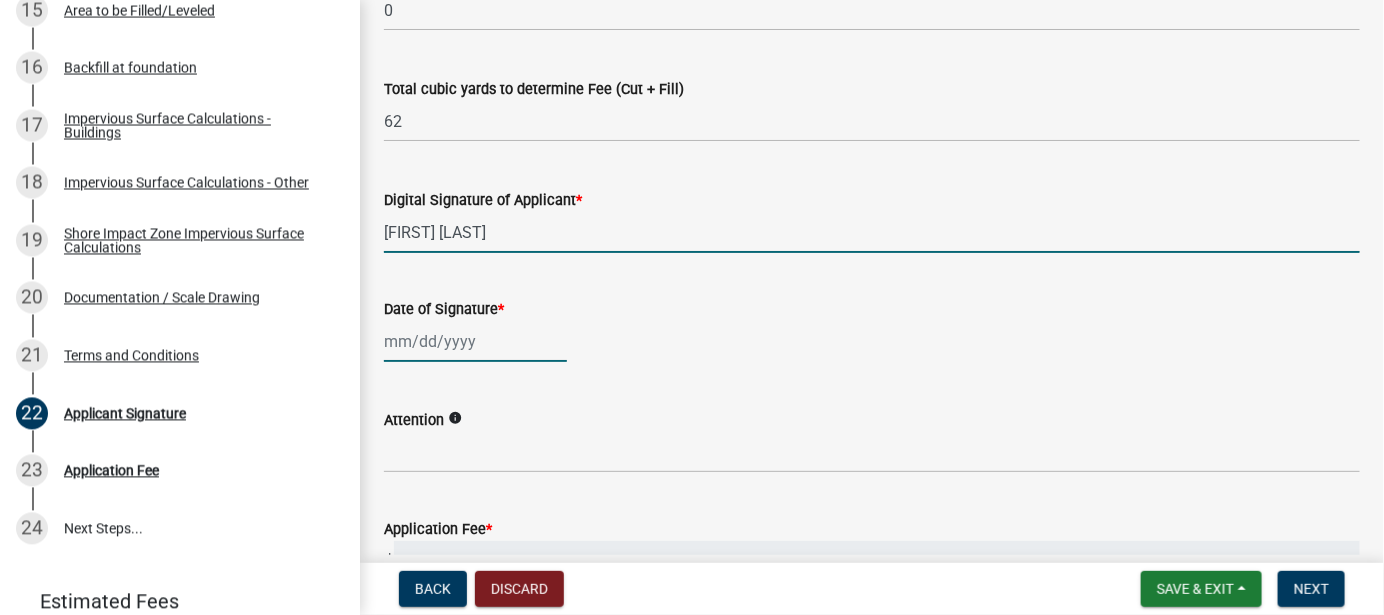 click 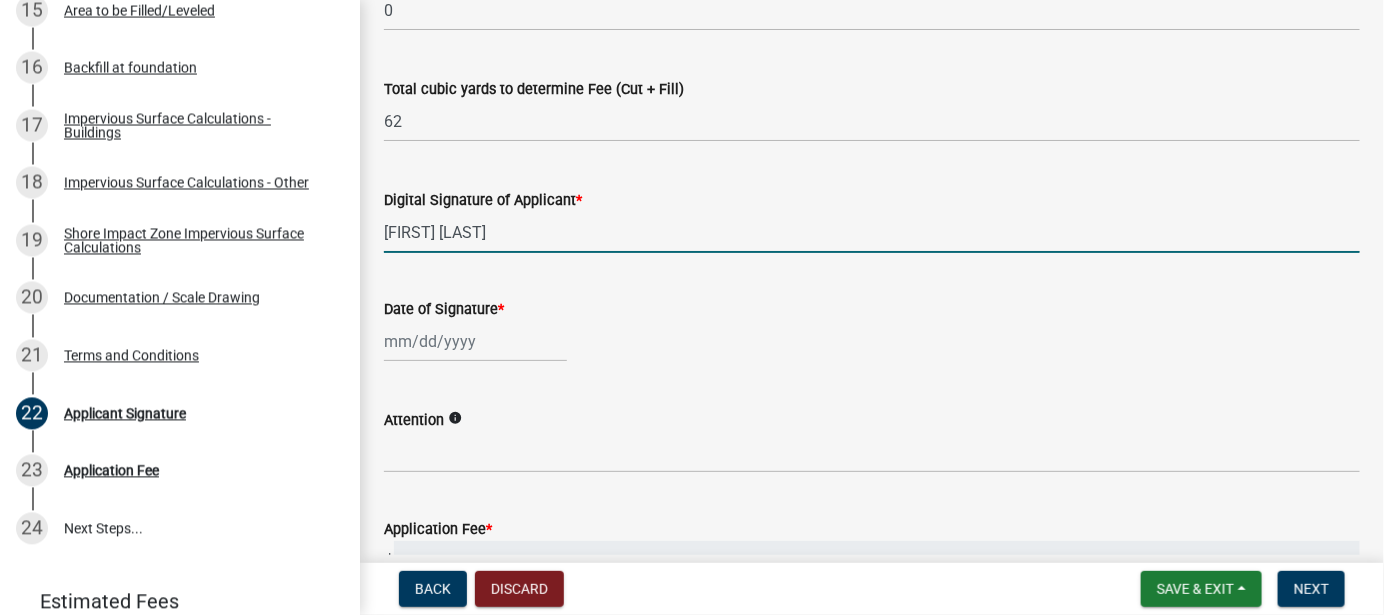 select on "8" 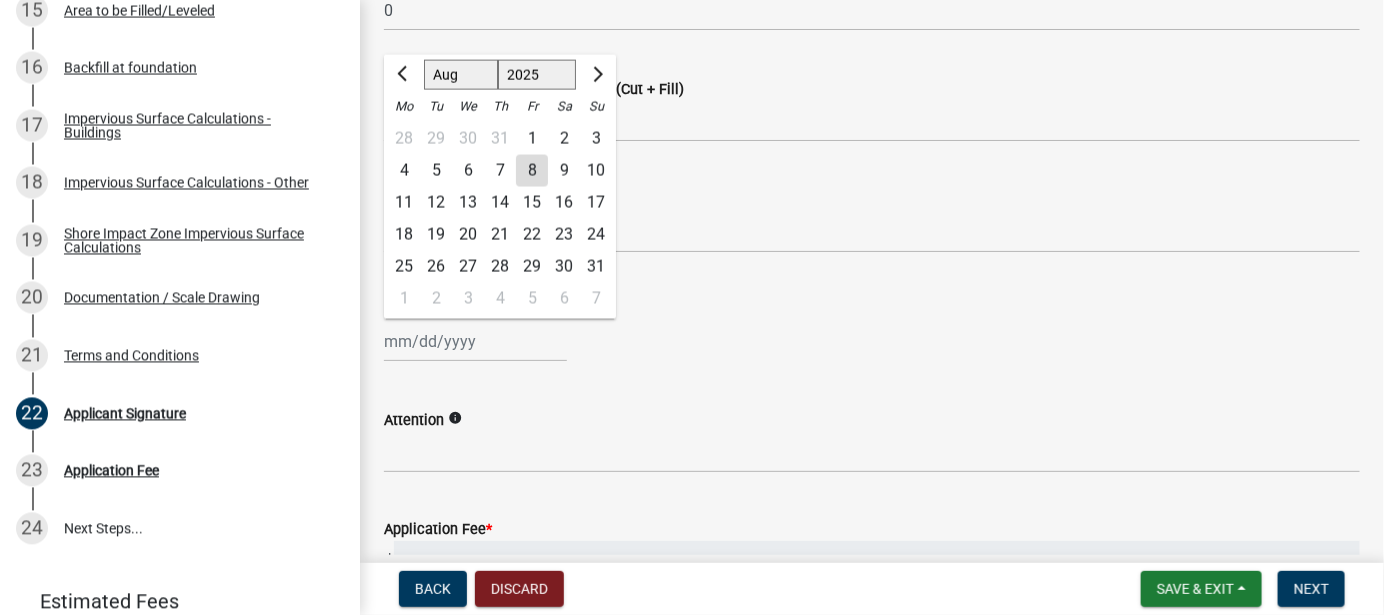 click on "8" 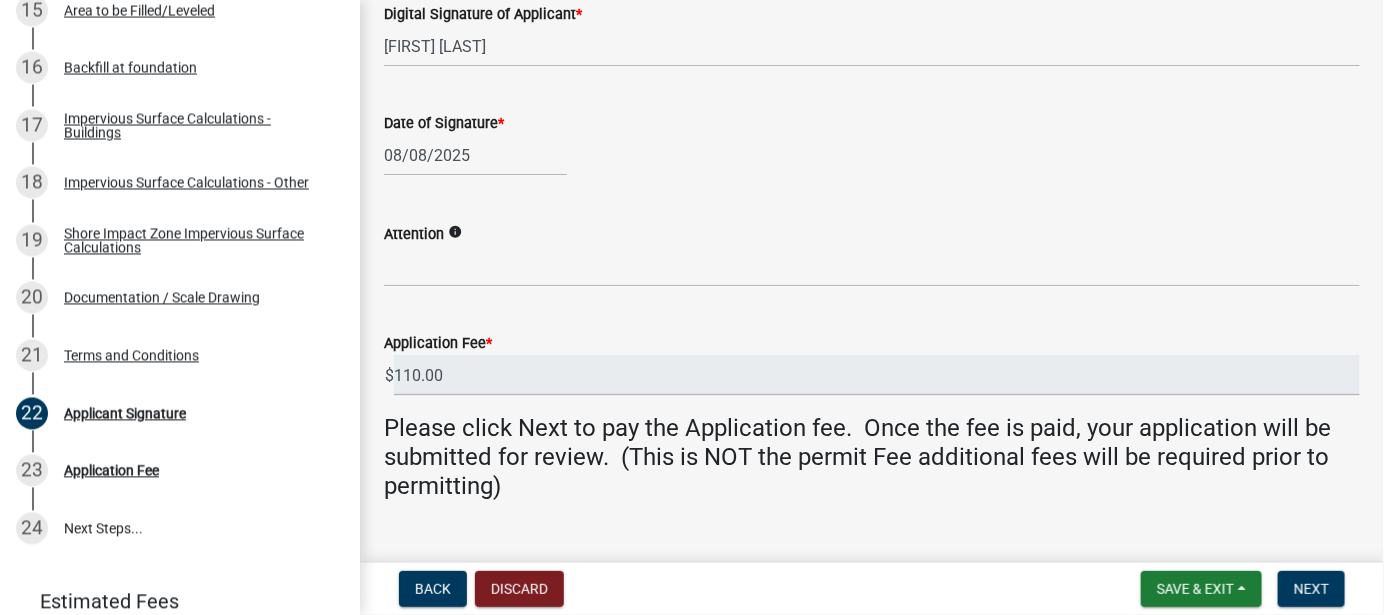 scroll, scrollTop: 428, scrollLeft: 0, axis: vertical 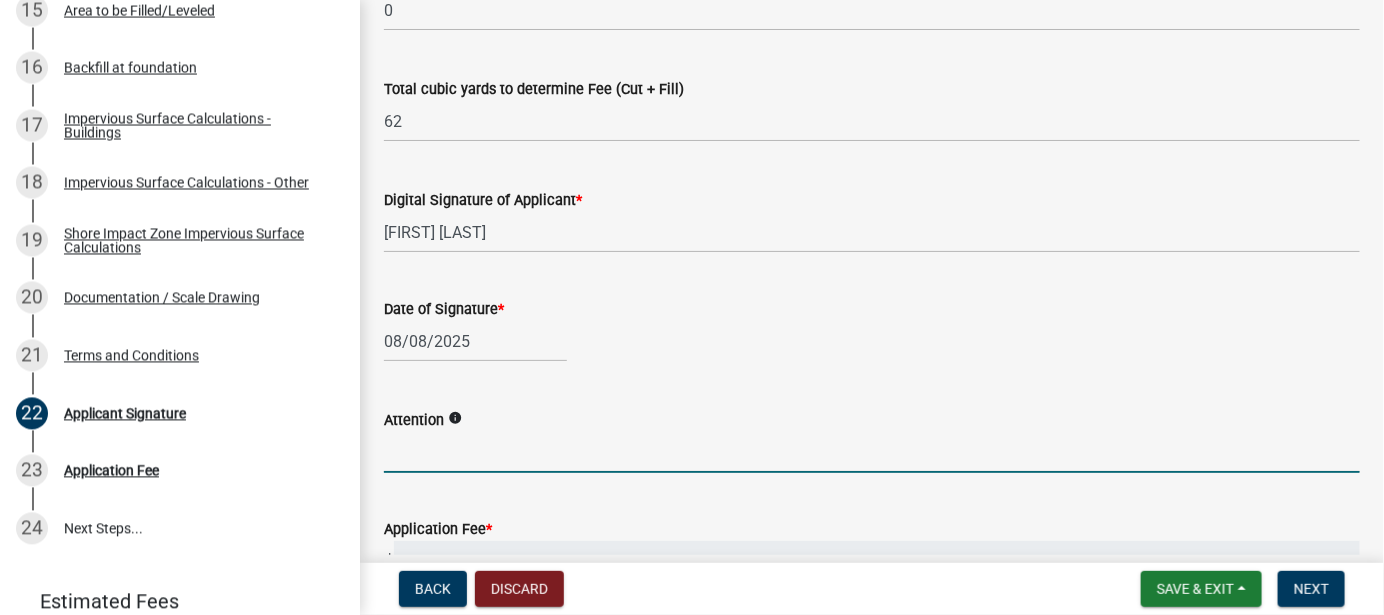 click on "Attention" at bounding box center (872, 452) 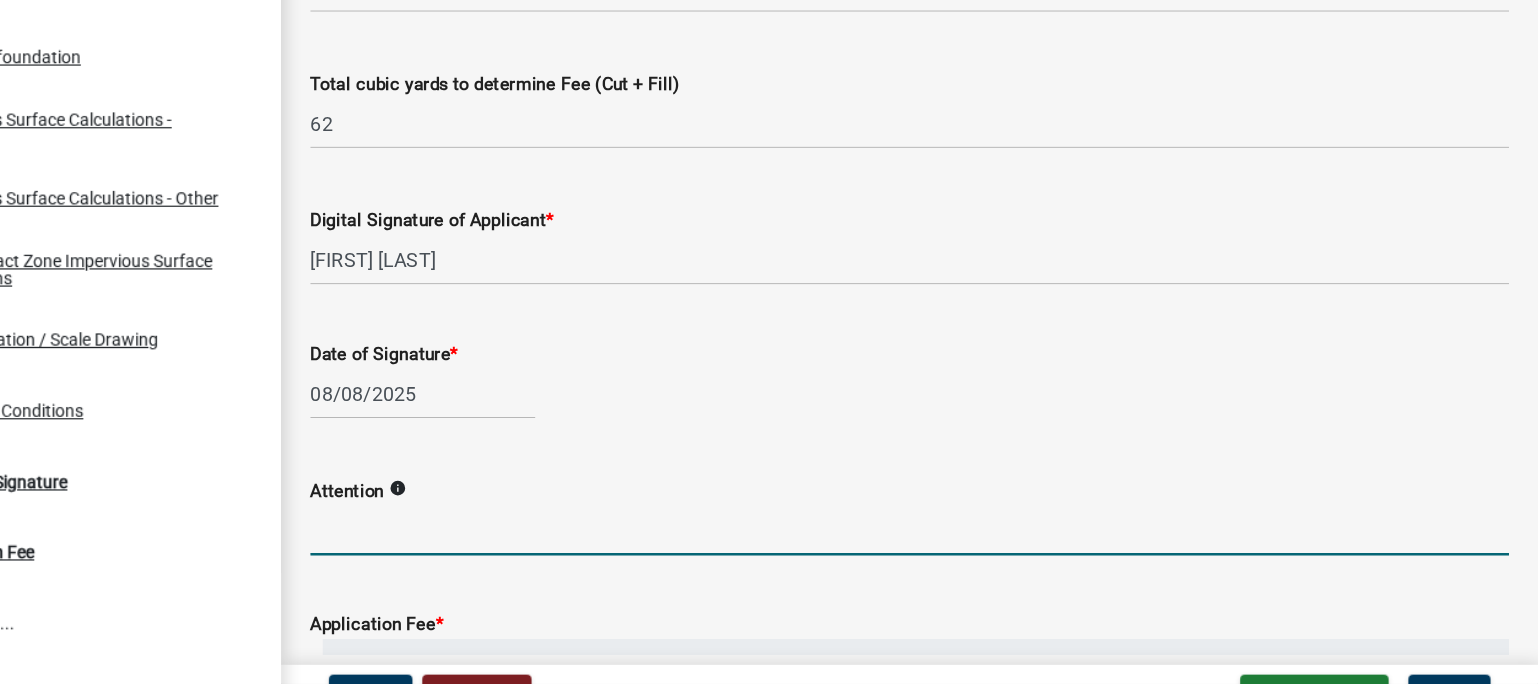 scroll, scrollTop: 652, scrollLeft: 0, axis: vertical 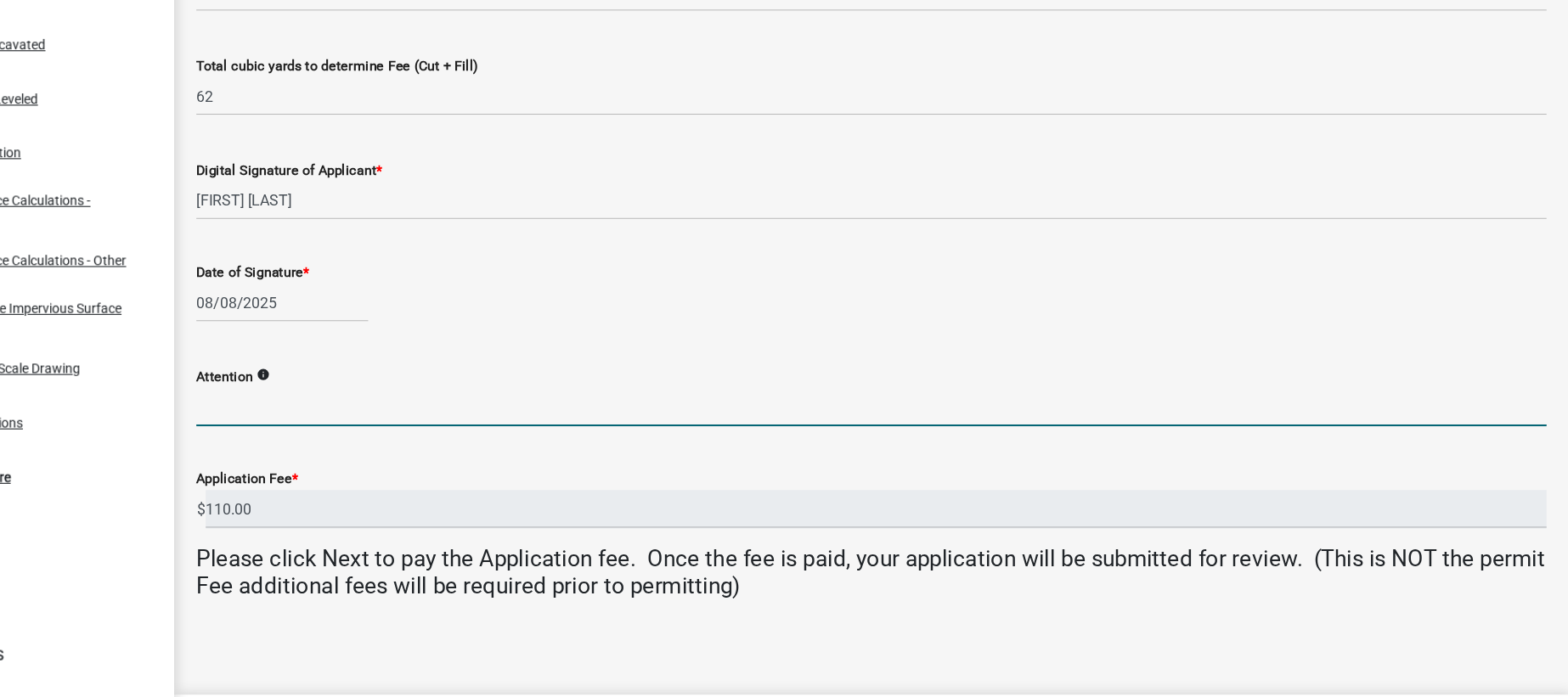 drag, startPoint x: 1174, startPoint y: 25, endPoint x: 870, endPoint y: 241, distance: 372.9236 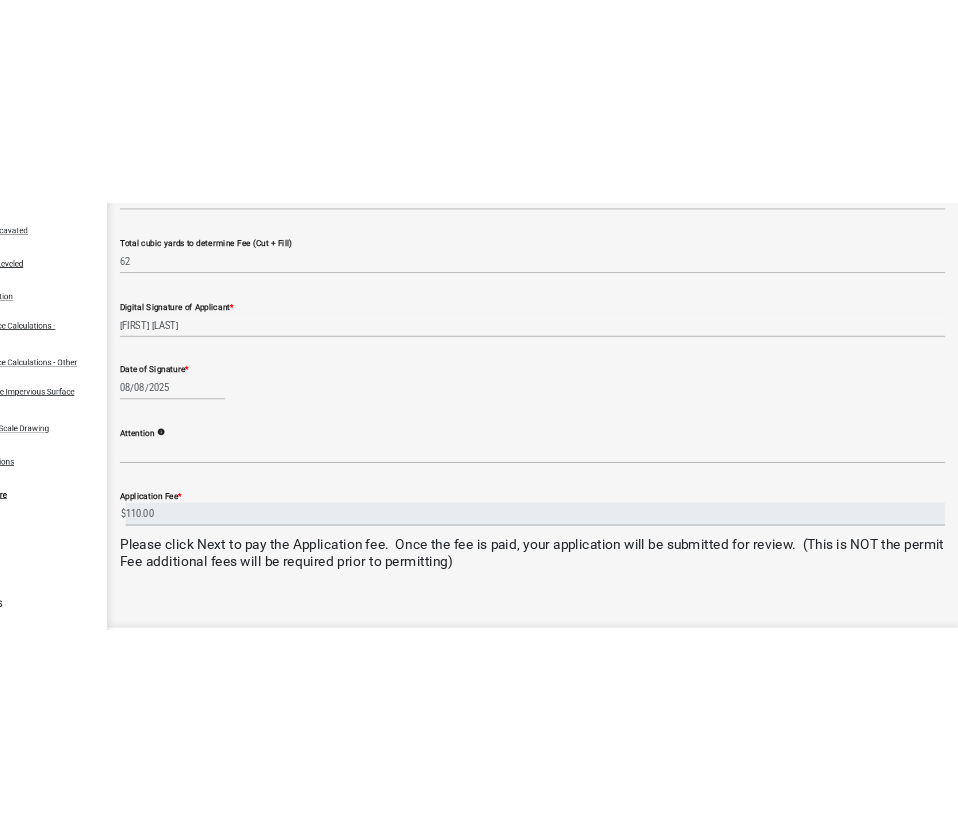 scroll, scrollTop: 0, scrollLeft: 0, axis: both 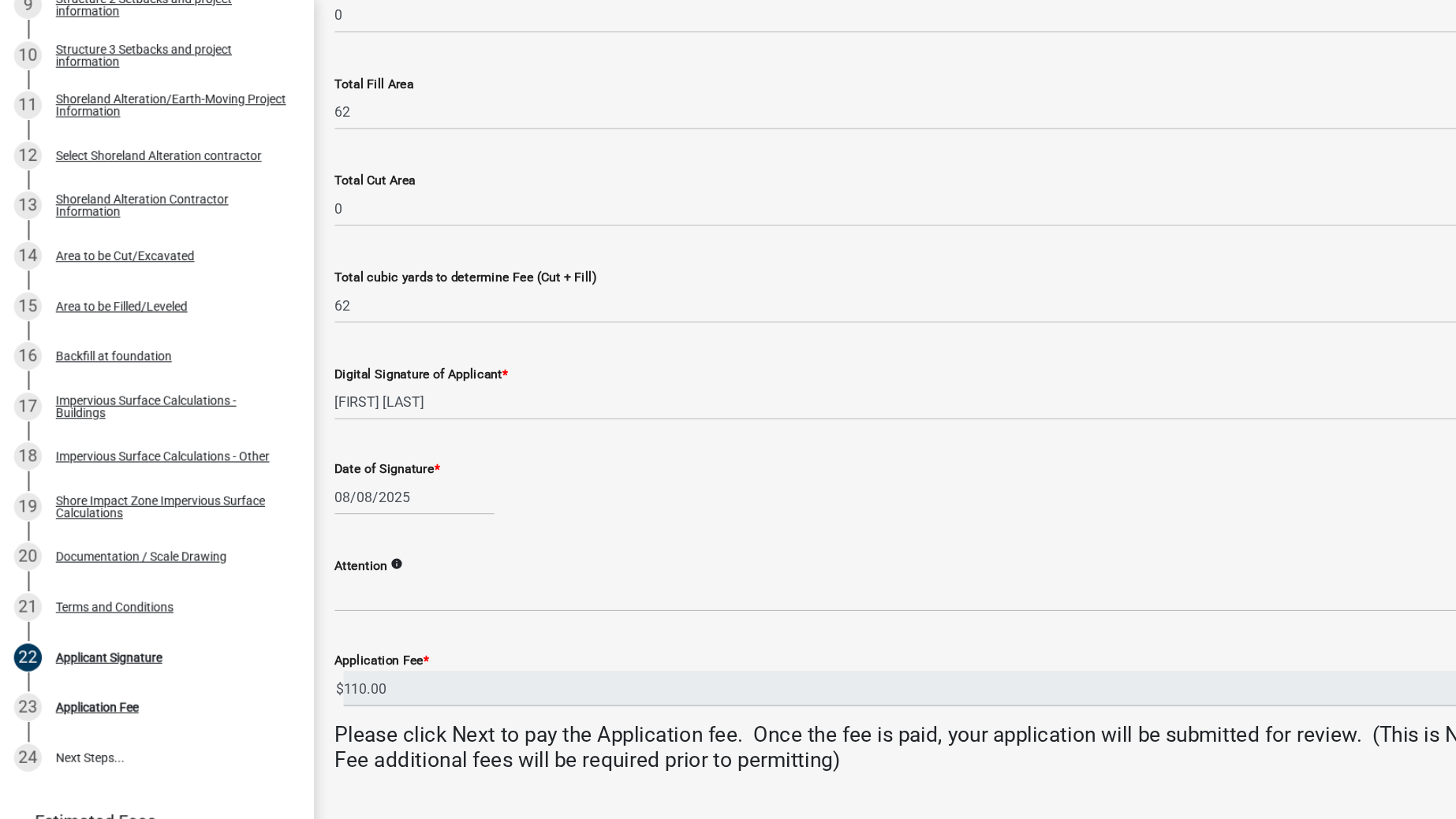 click on "Please click Next to pay the Application fee.  Once the fee is paid, your application will be submitted for review.  (This is NOT the permit Fee additional fees will be required prior to permitting)" 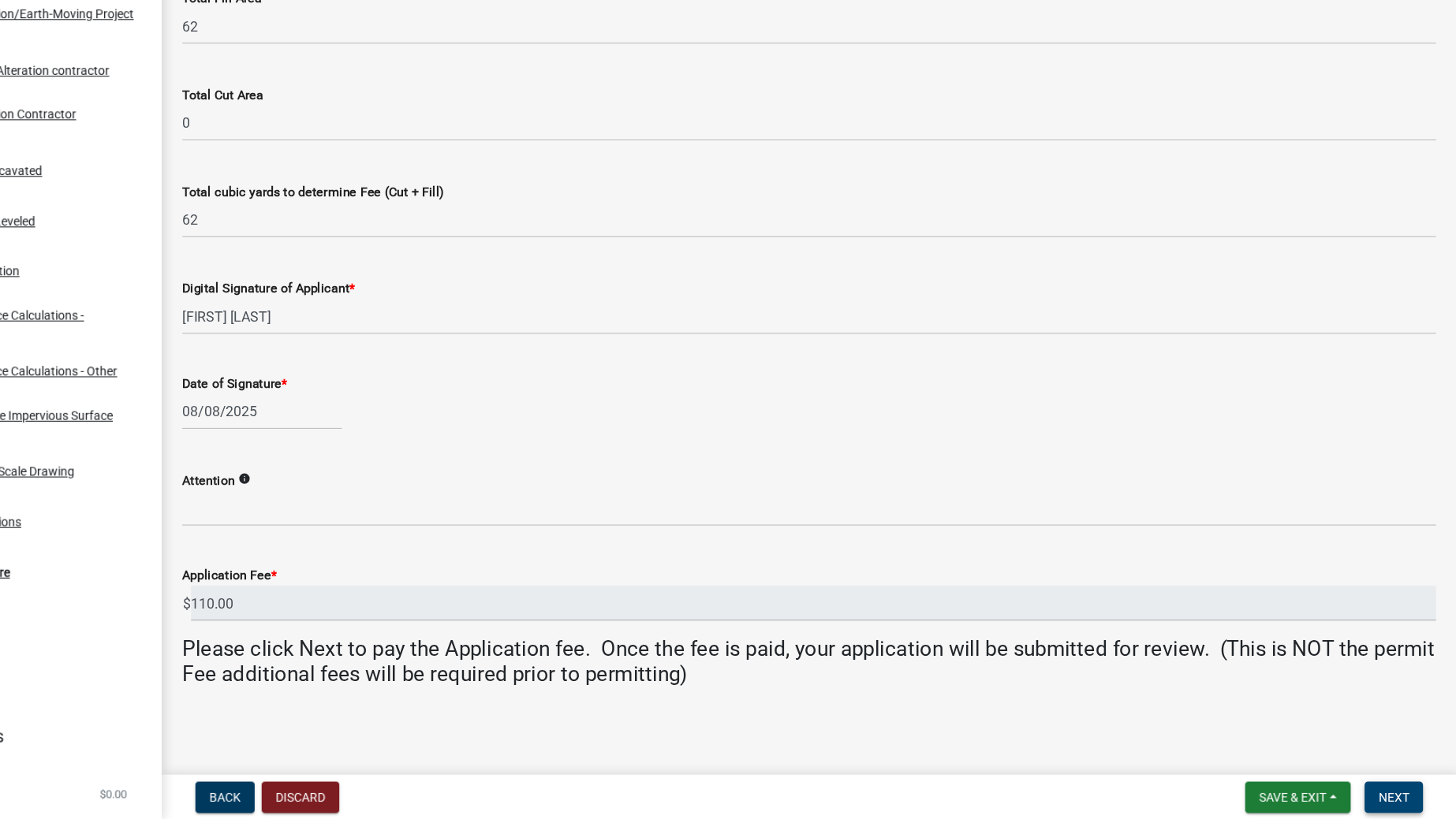 click on "Next" at bounding box center [1398, 799] 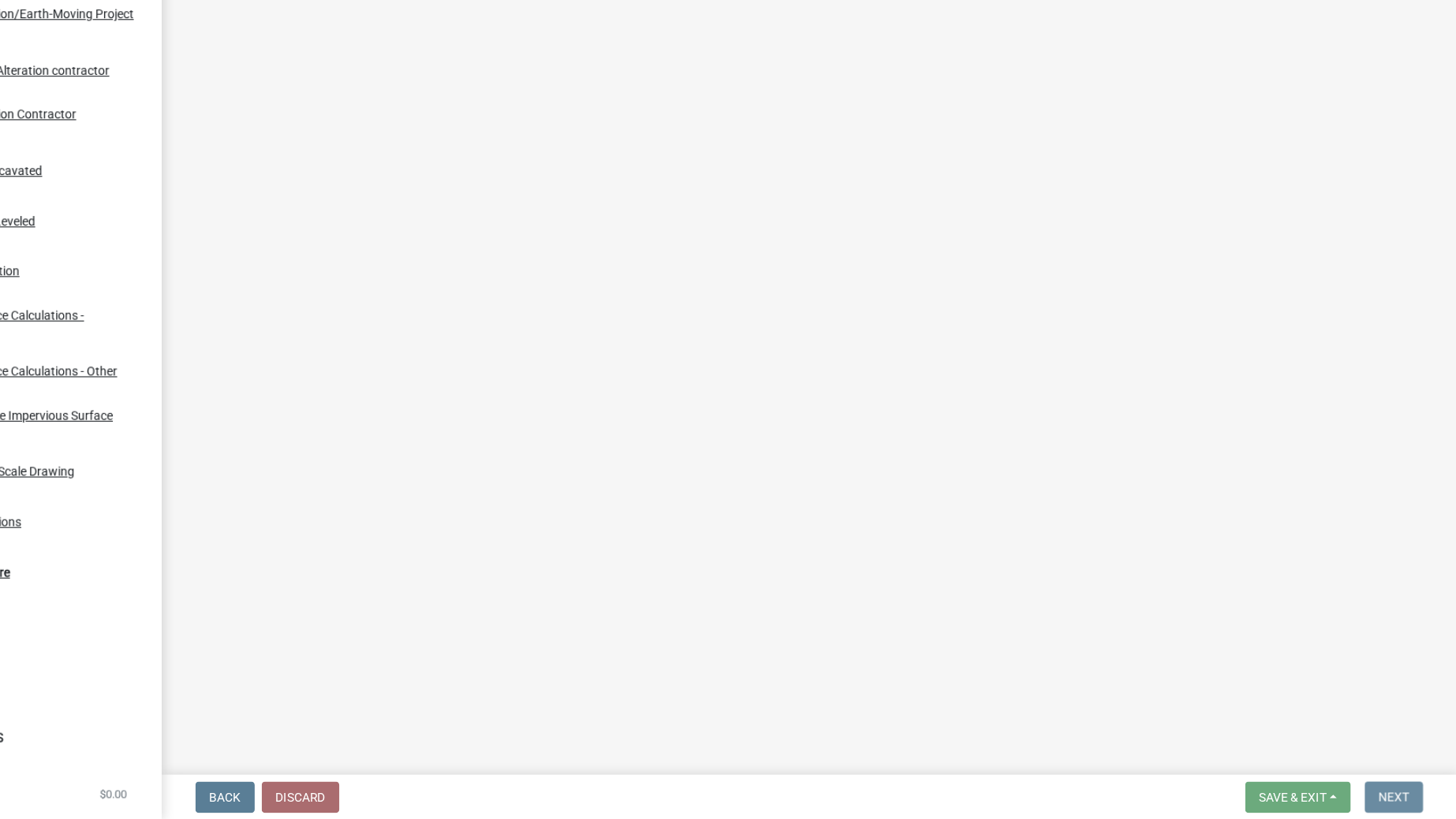 scroll, scrollTop: 0, scrollLeft: 0, axis: both 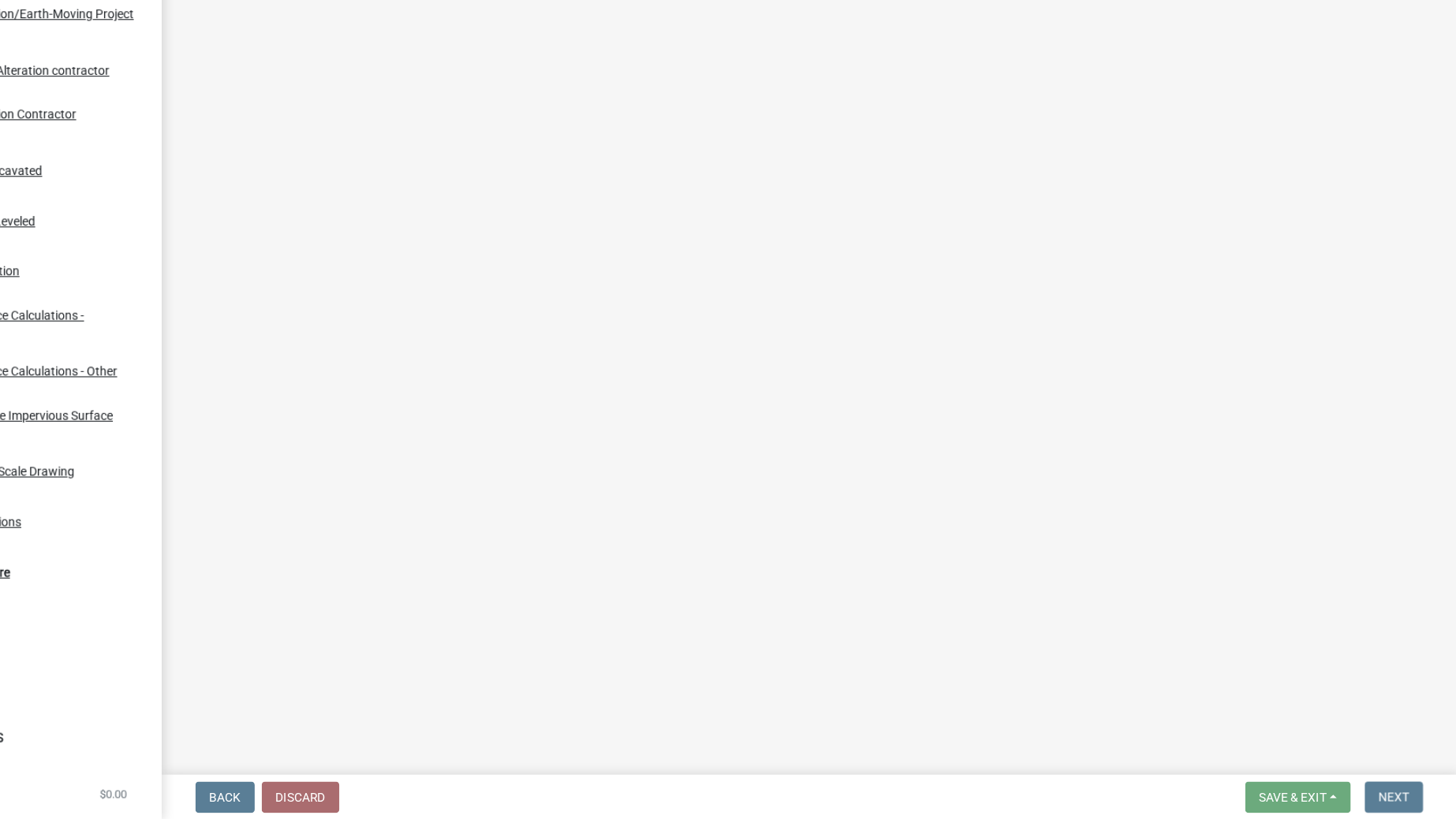 click on "Loading..." 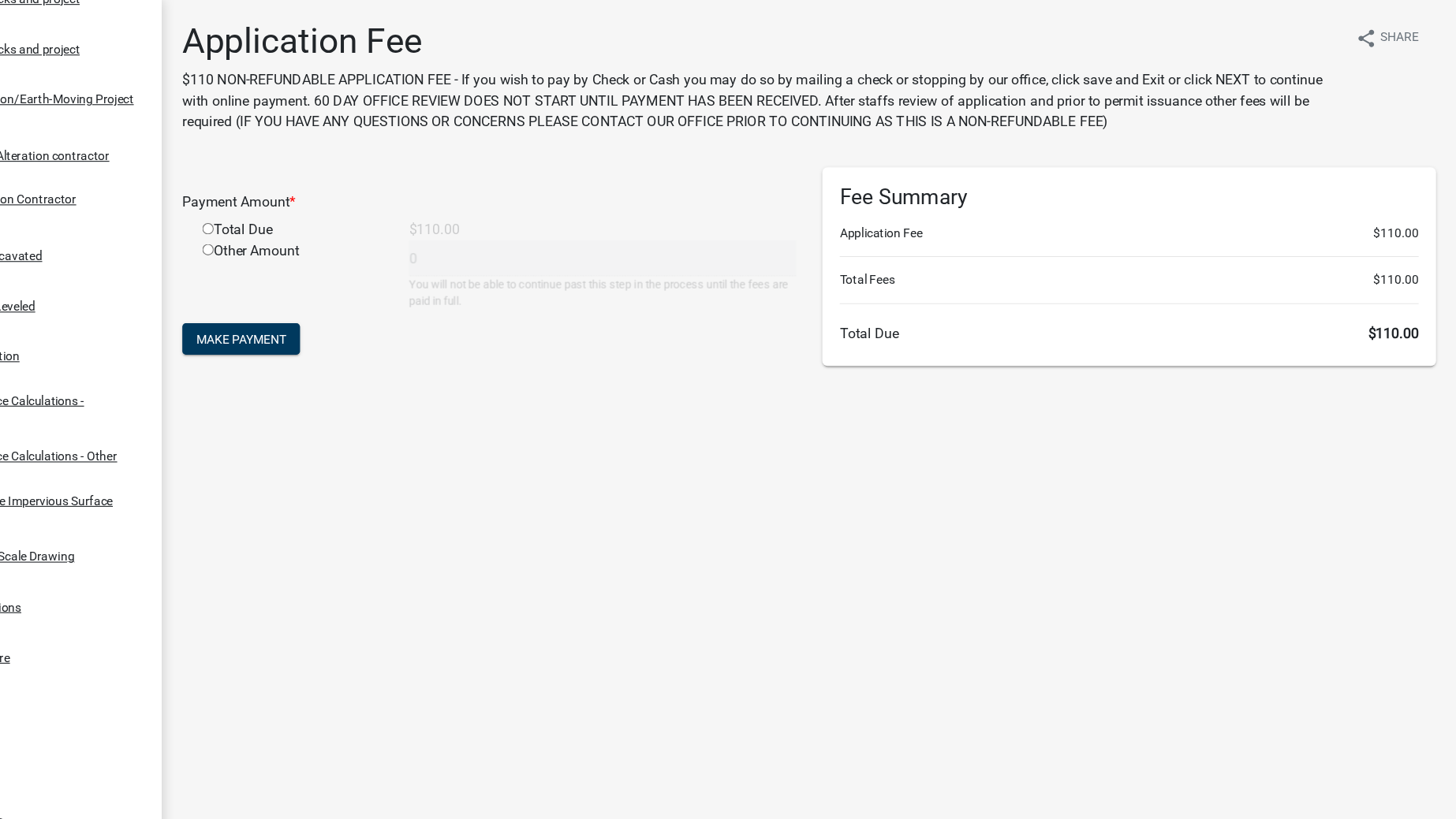 click on "Total Due" 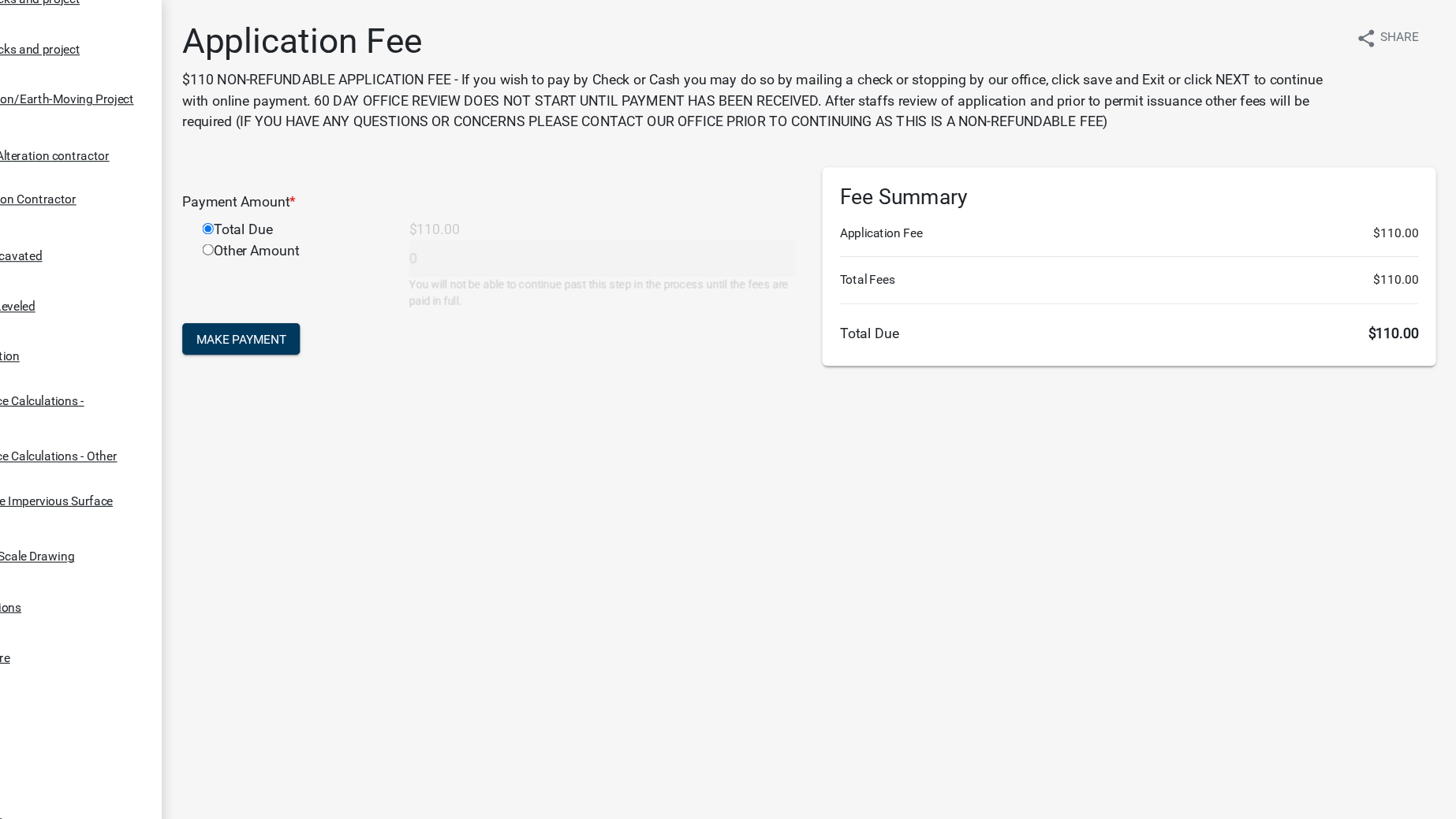 type on "110" 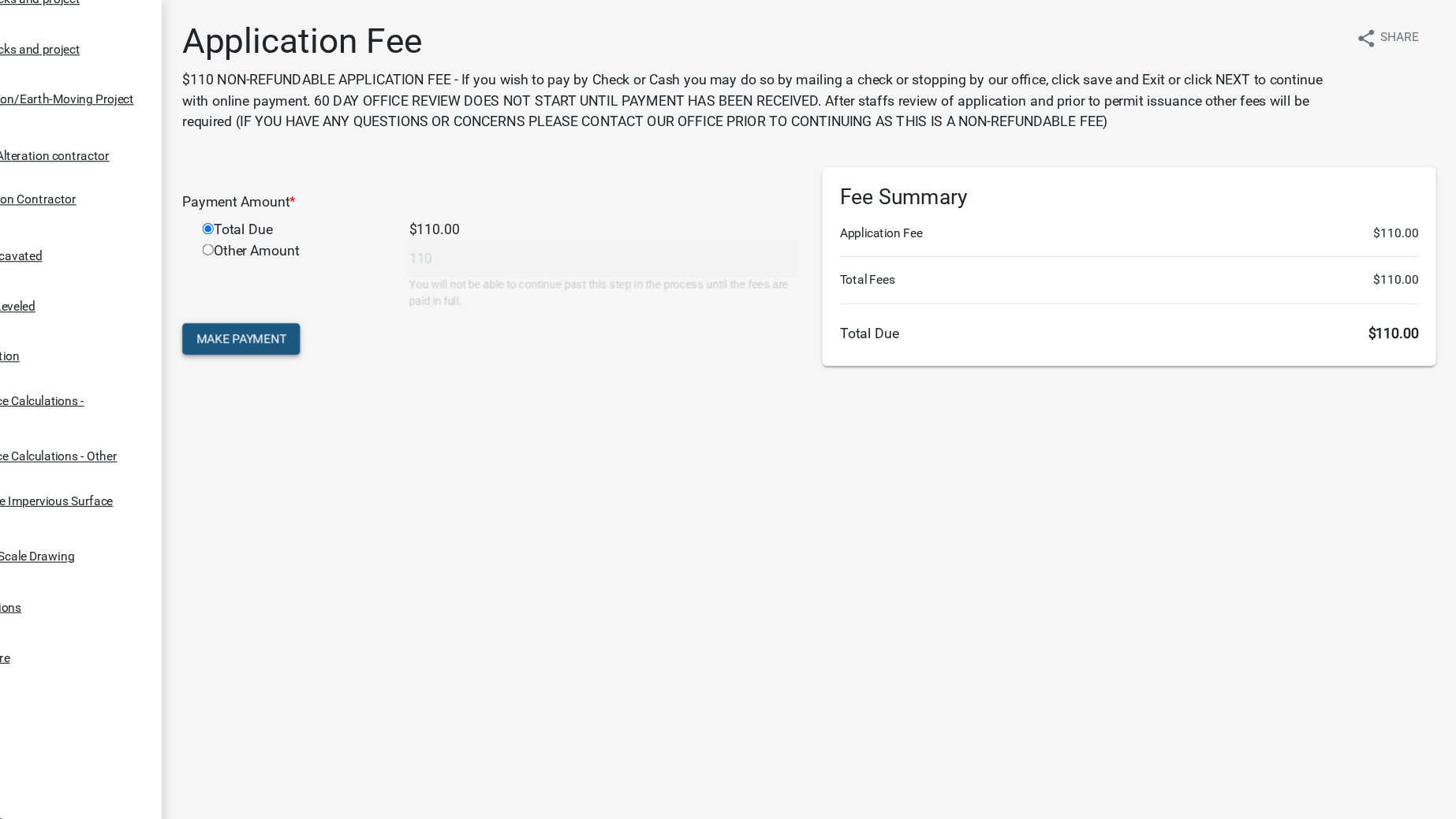 click on "Make Payment" 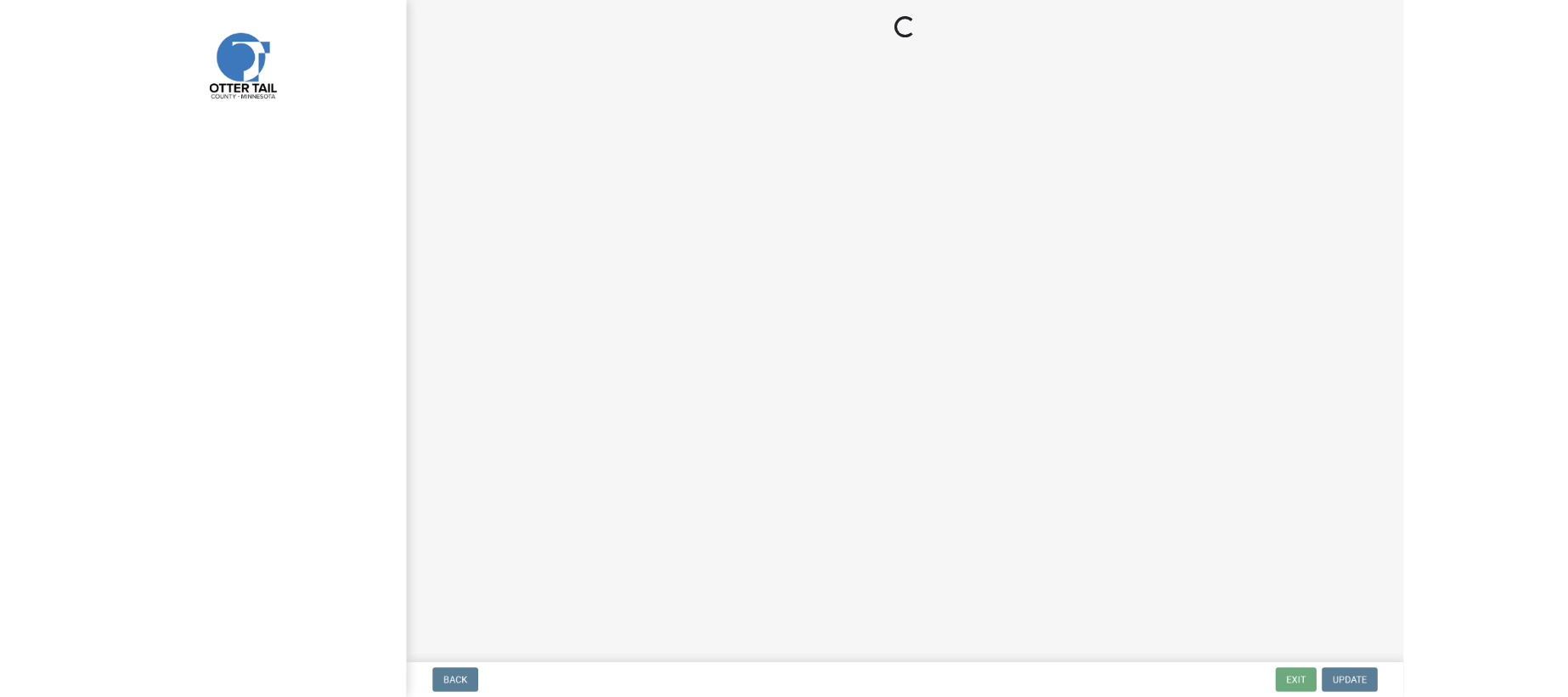scroll, scrollTop: 0, scrollLeft: 0, axis: both 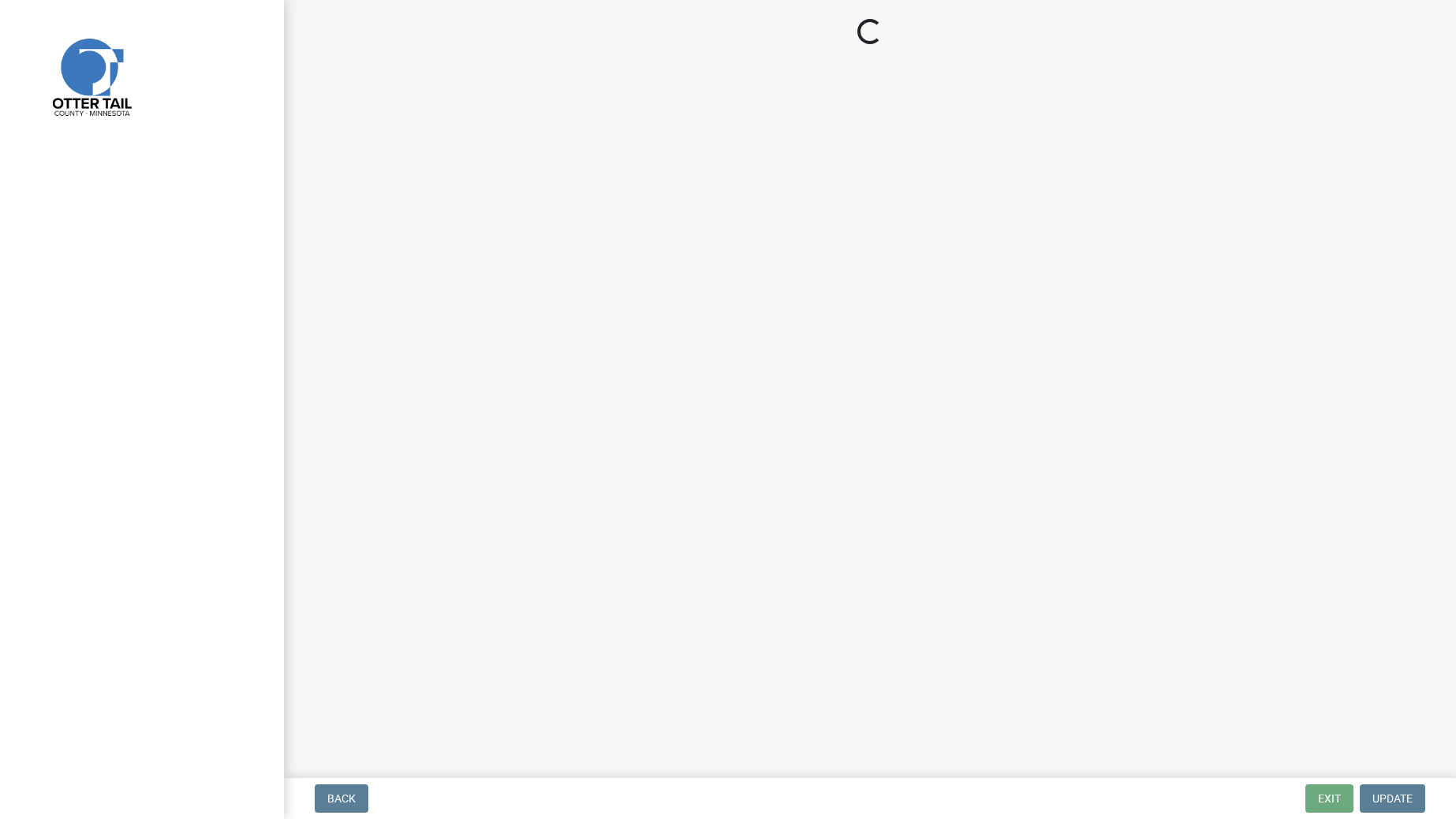 click on "Loading..." 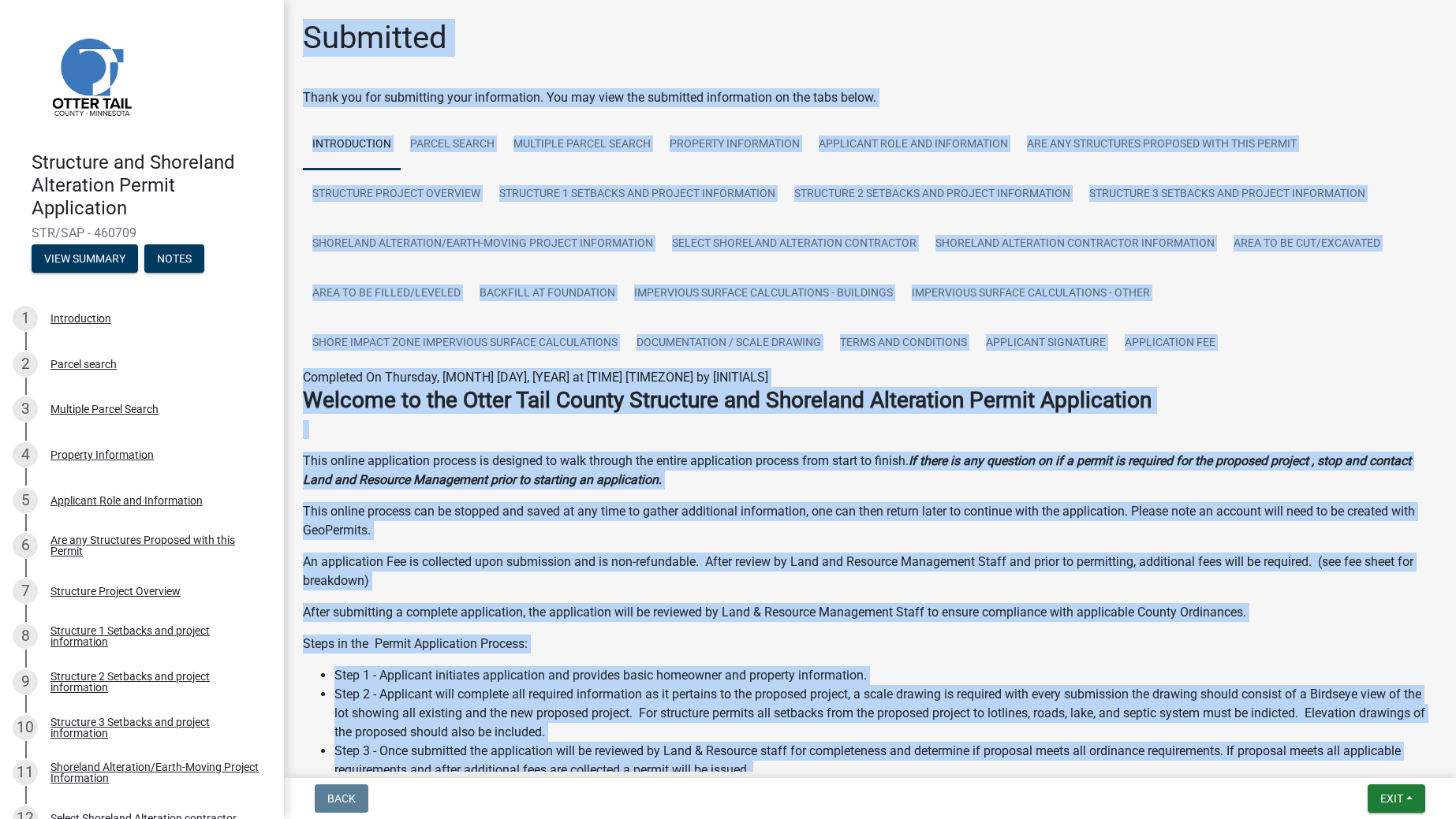 click on "Welcome to the Otter Tail County Structure and Shoreland Alteration Permit Application" 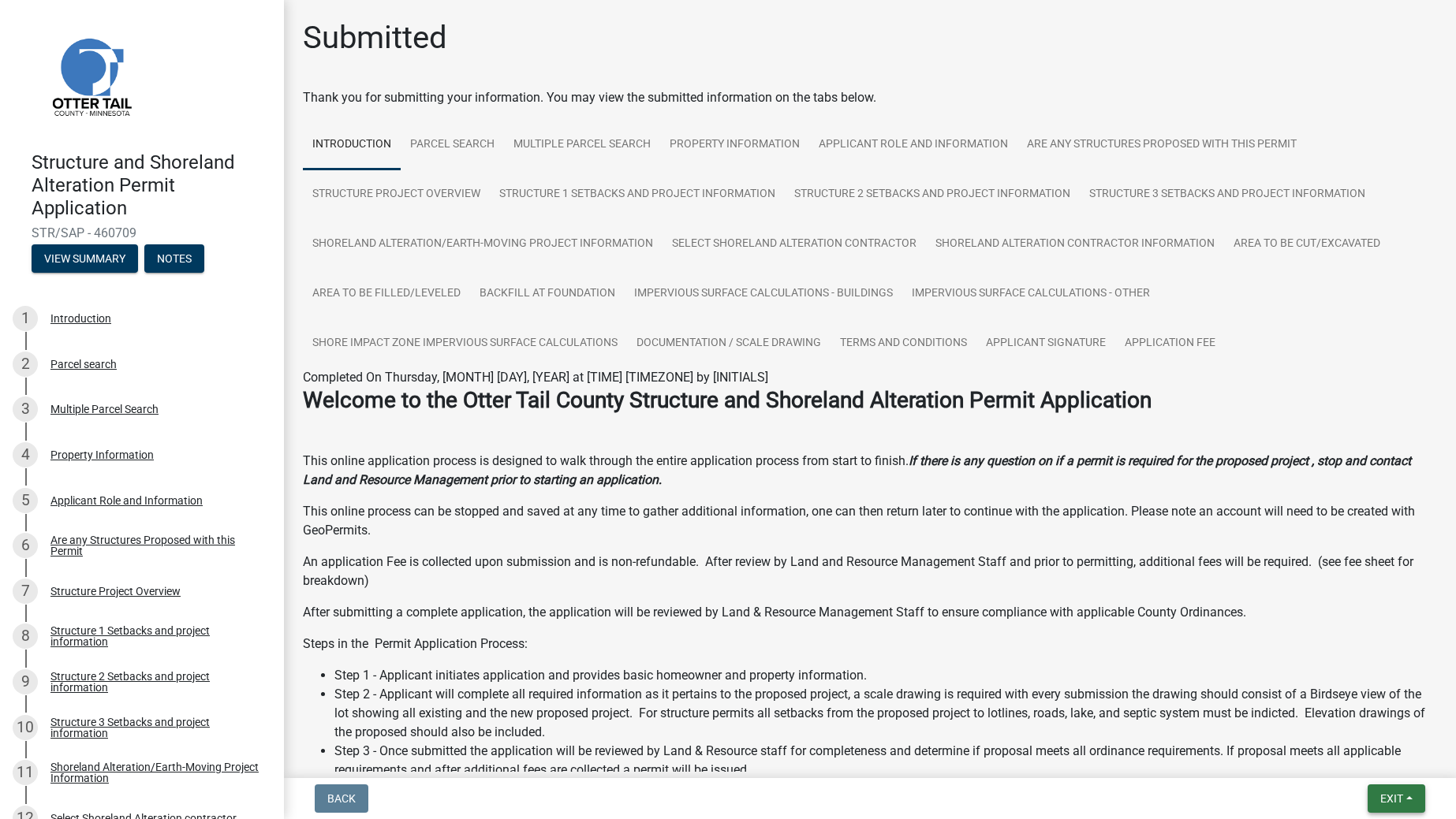 click on "Exit" at bounding box center [1391, 799] 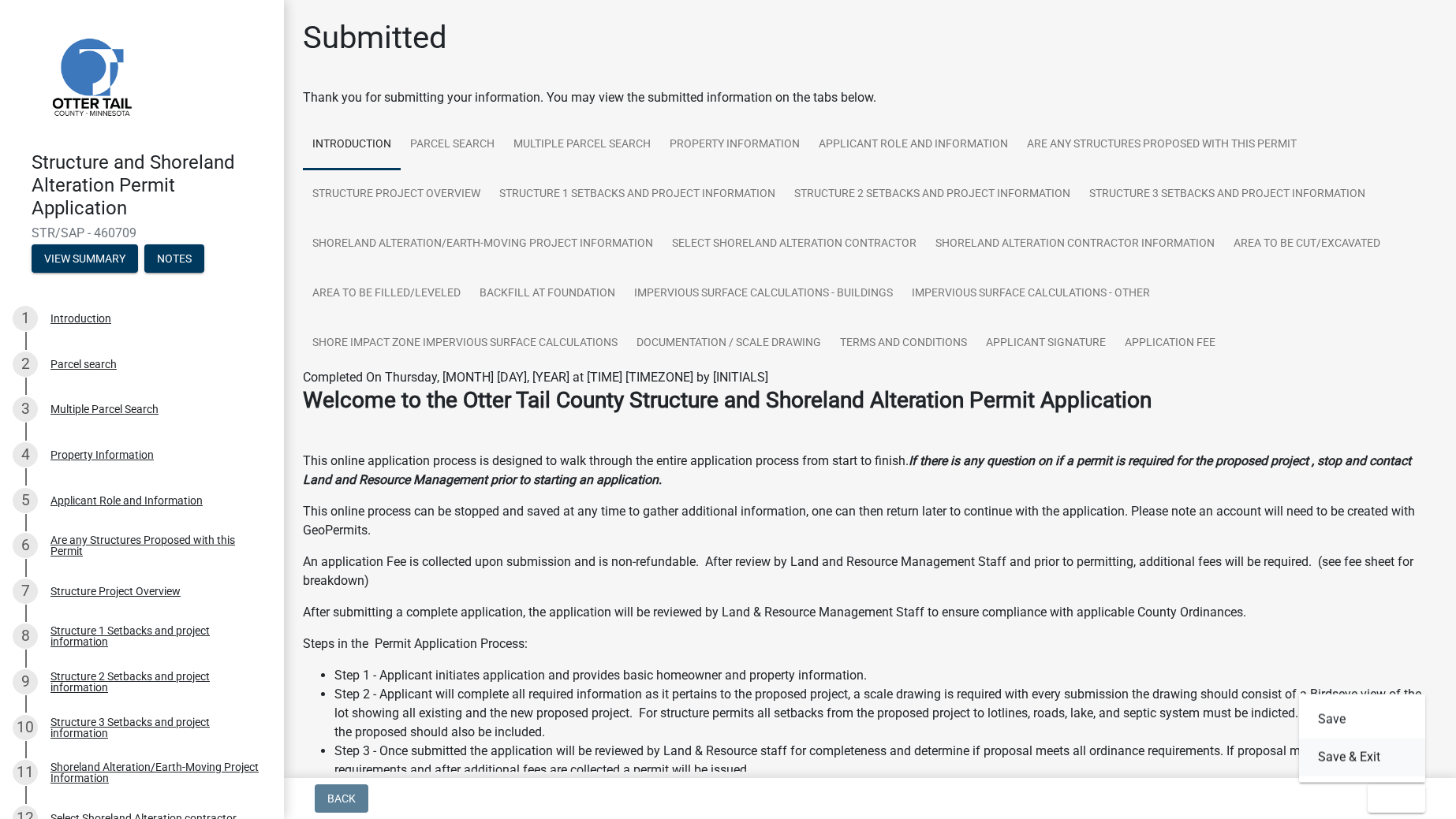 click on "Save & Exit" at bounding box center [1362, 758] 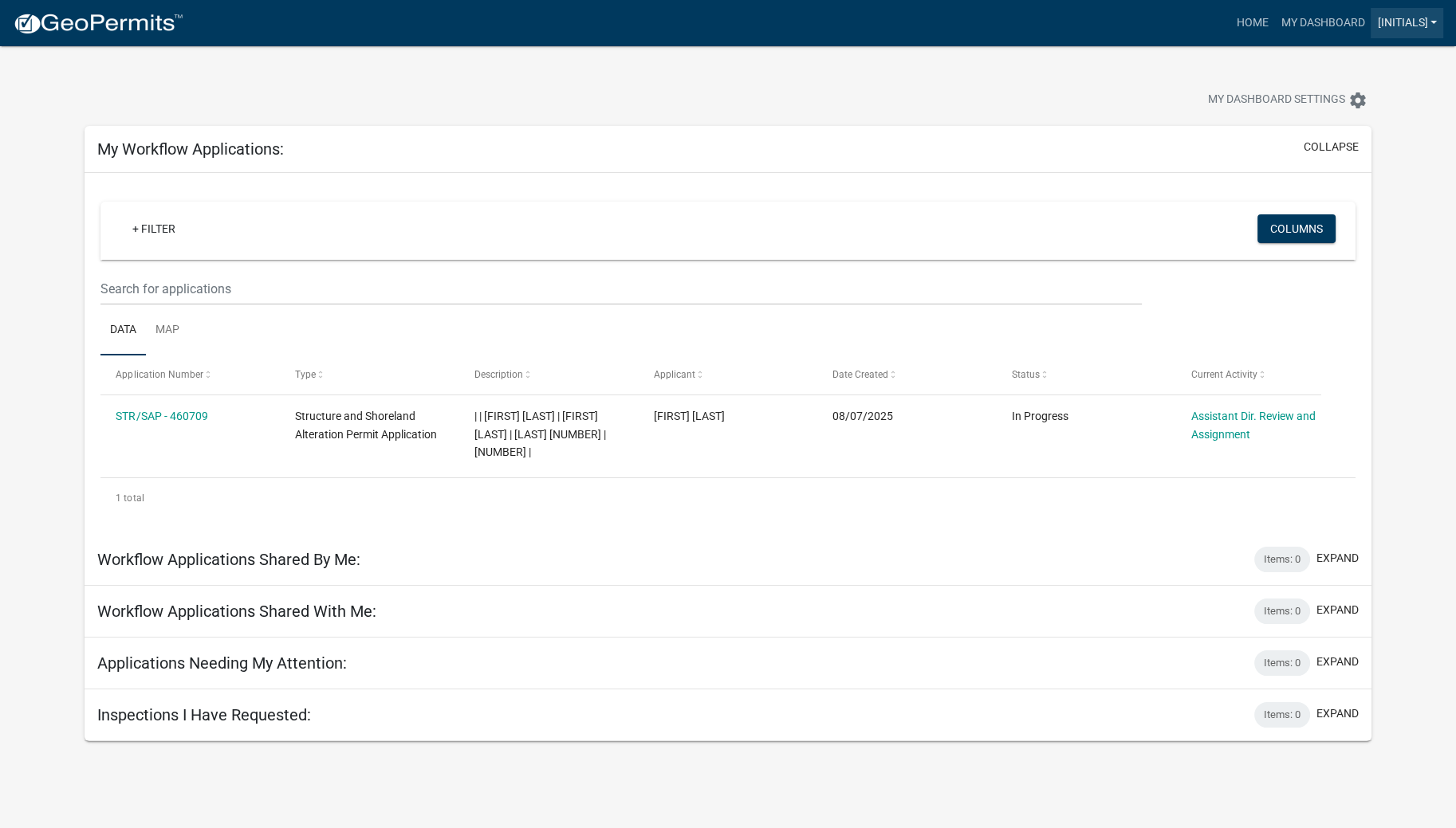 click on "[INITIALS]" at bounding box center (1407, 23) 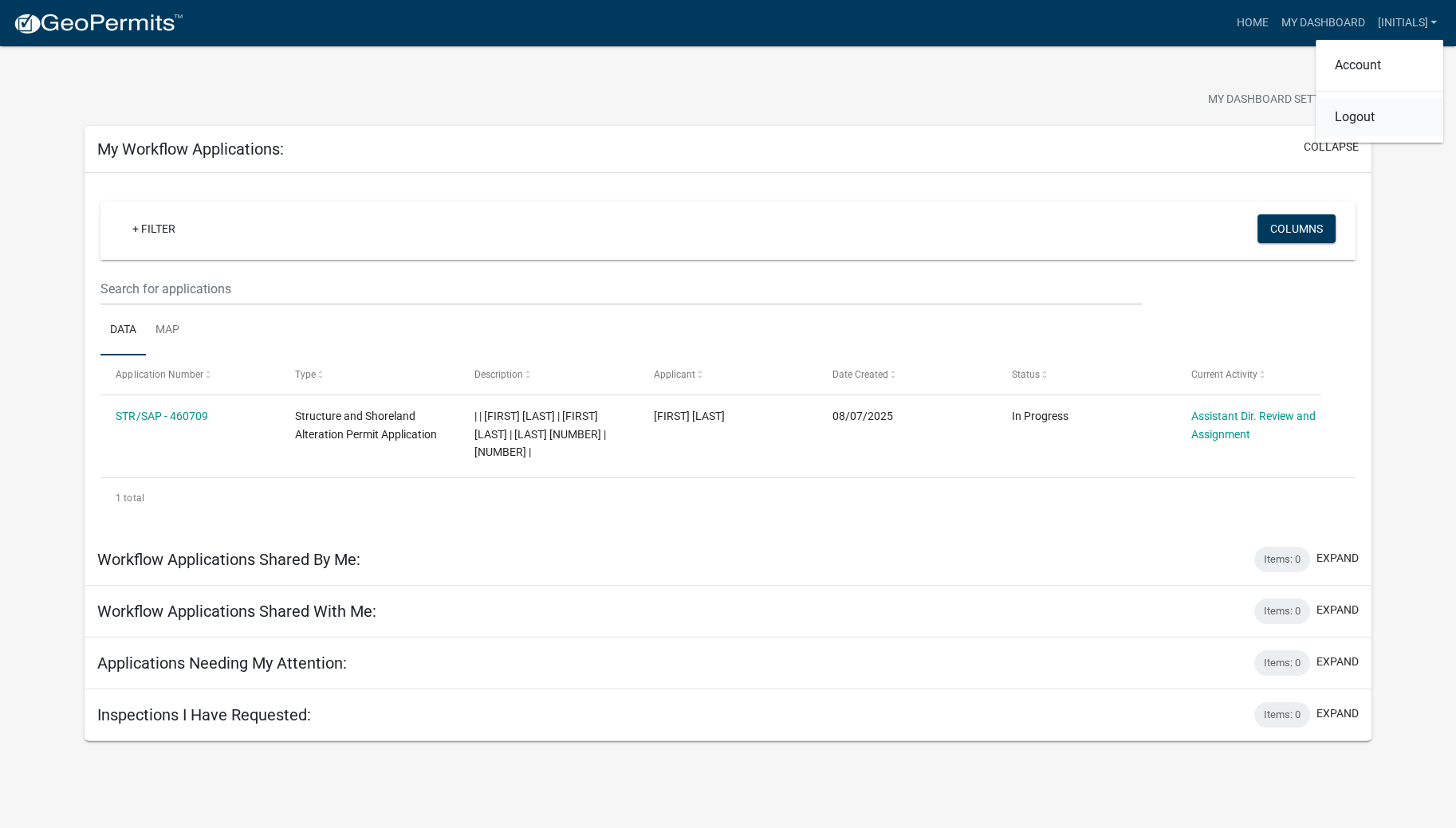 click on "Logout" at bounding box center (1379, 117) 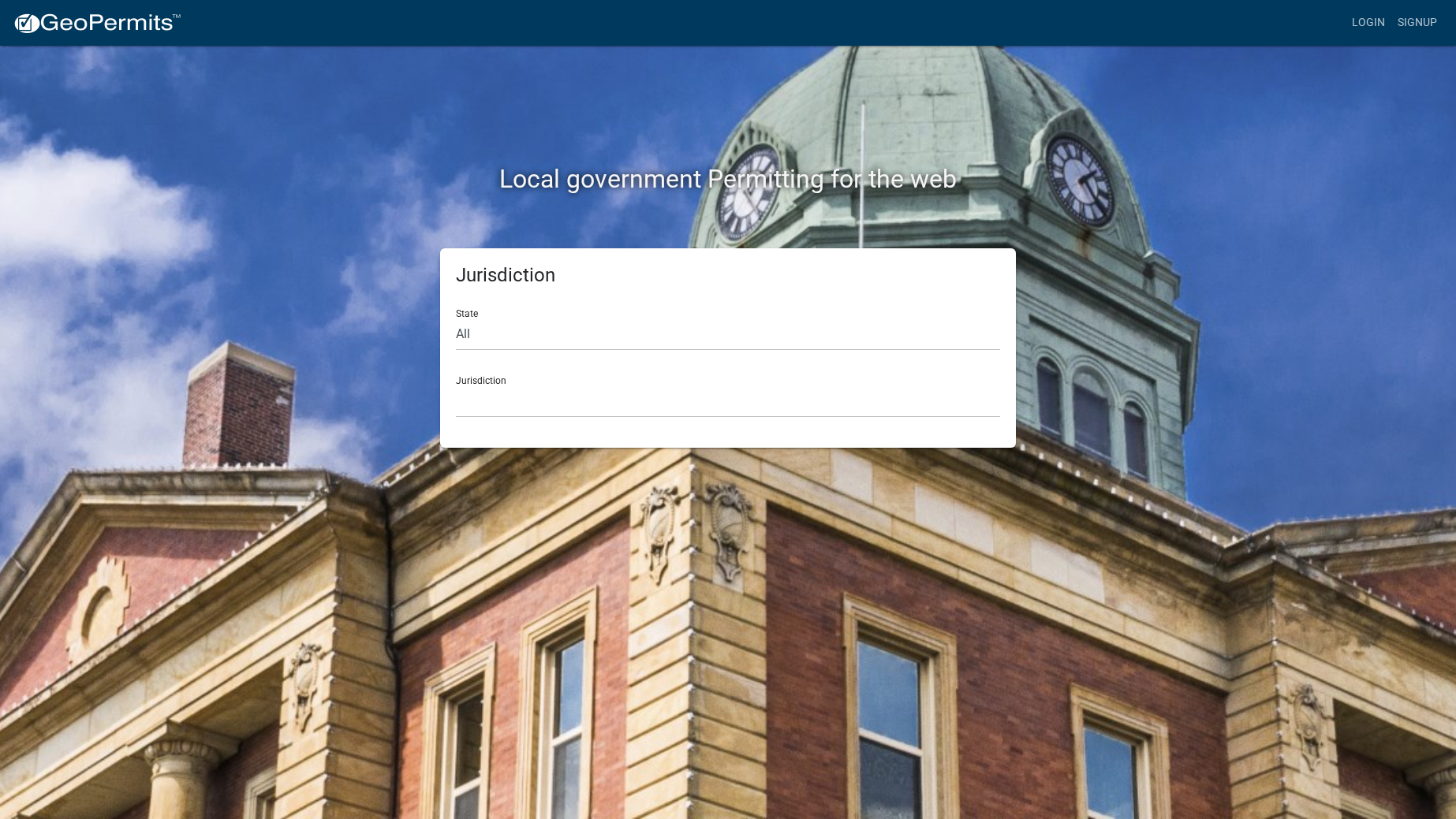 click on "Local government Permitting for the web Jurisdiction State All  Colorado   Georgia   Indiana   Iowa   Kansas   Minnesota   Ohio   South Carolina   Wisconsin  Jurisdiction  Custer County, Colorado   City of Bainbridge, Georgia   Cook County, Georgia   Crawford County, Georgia   Gilmer County, Georgia   Haralson County, Georgia   Jasper County, Georgia   Madison County, Georgia   Putnam County, Georgia   Talbot County, Georgia   Troup County, Georgia   City of Charlestown, Indiana   City of Jeffersonville, Indiana   City of Logansport, Indiana   Decatur County, Indiana   Grant County, Indiana   Howard County, Indiana   Huntington County, Indiana   Jasper County, Indiana   Kosciusko County, Indiana   La Porte County, Indiana   Miami County, Indiana   Montgomery County, Indiana   Morgan County, Indiana   Newton County, Indiana   Porter County, Indiana   River Ridge Development Authority, Indiana   Tippecanoe County, Indiana   Vigo County, Indiana   Wells County, Indiana   Whitley County, Indiana" 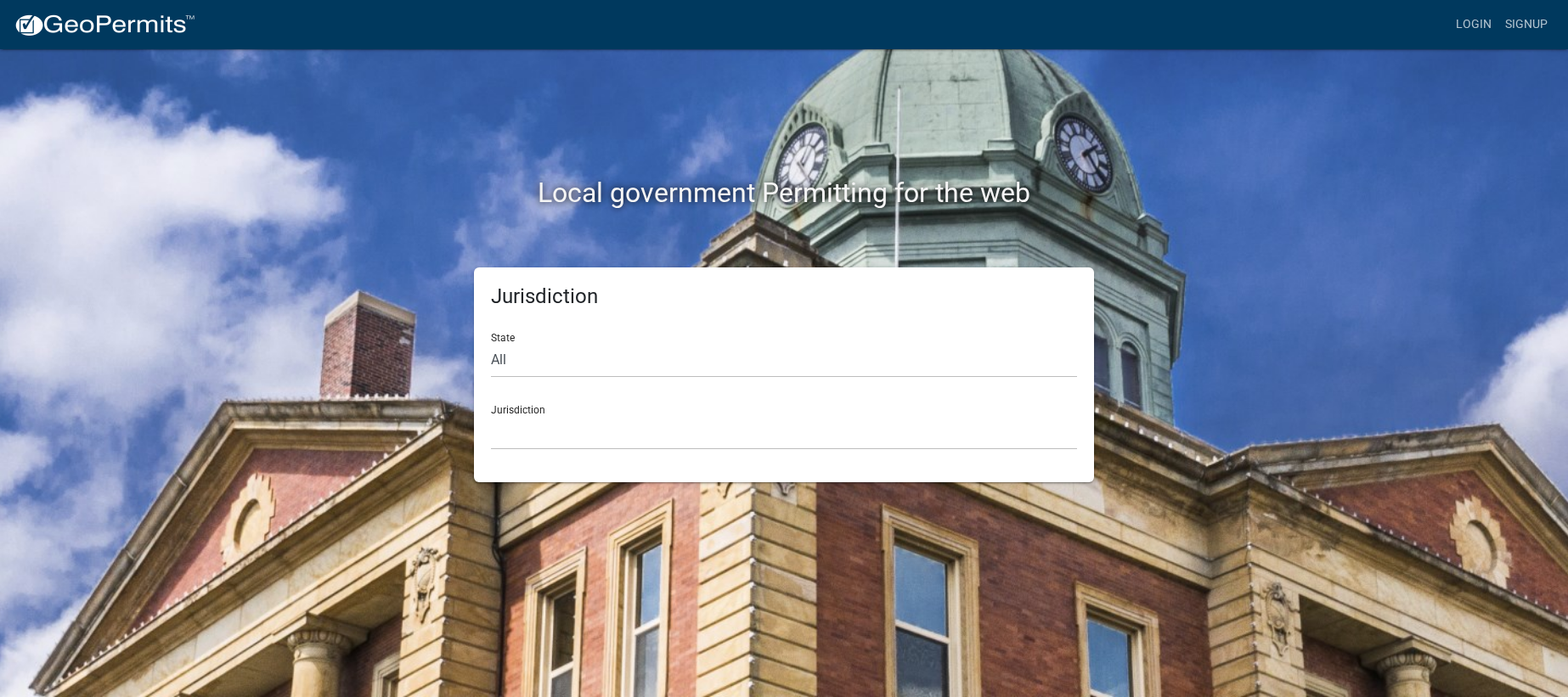 click on "Local government Permitting for the web" 